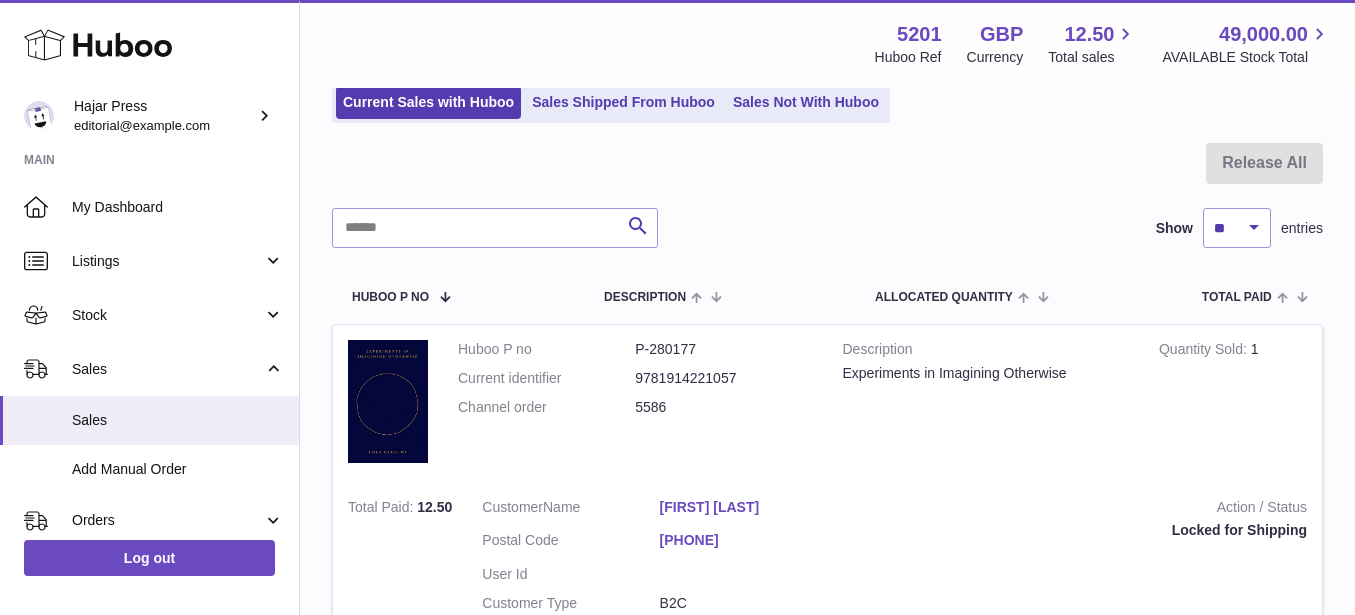 scroll, scrollTop: 0, scrollLeft: 0, axis: both 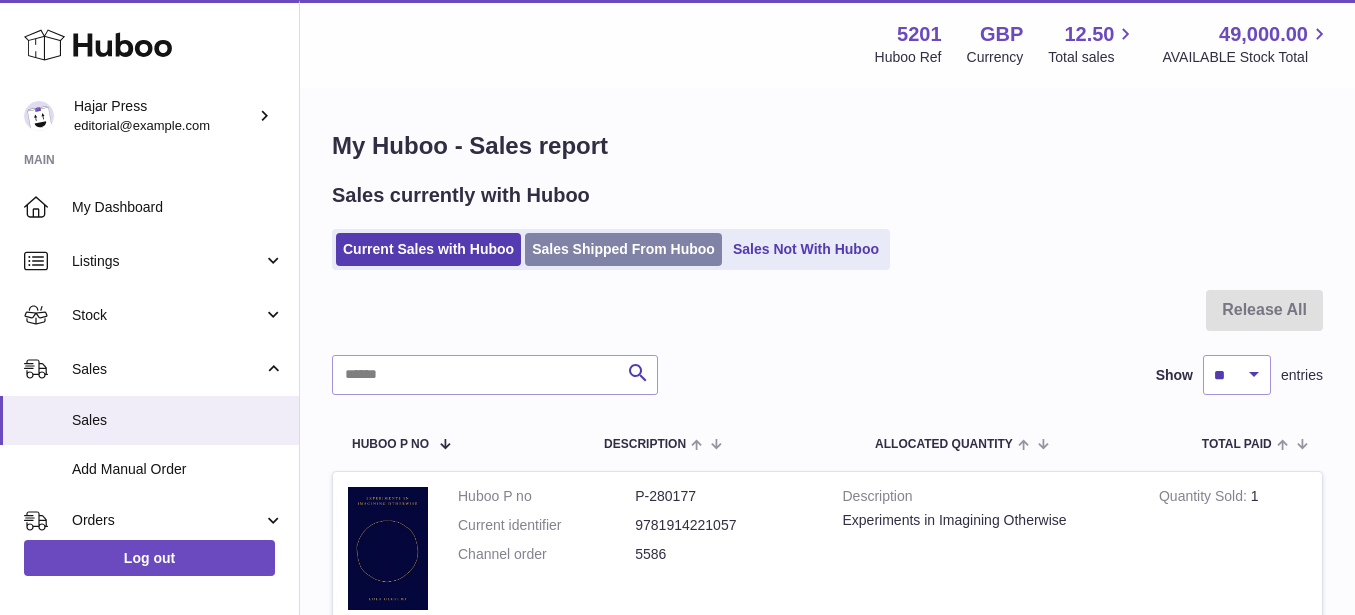 click on "Sales Shipped From Huboo" at bounding box center (623, 249) 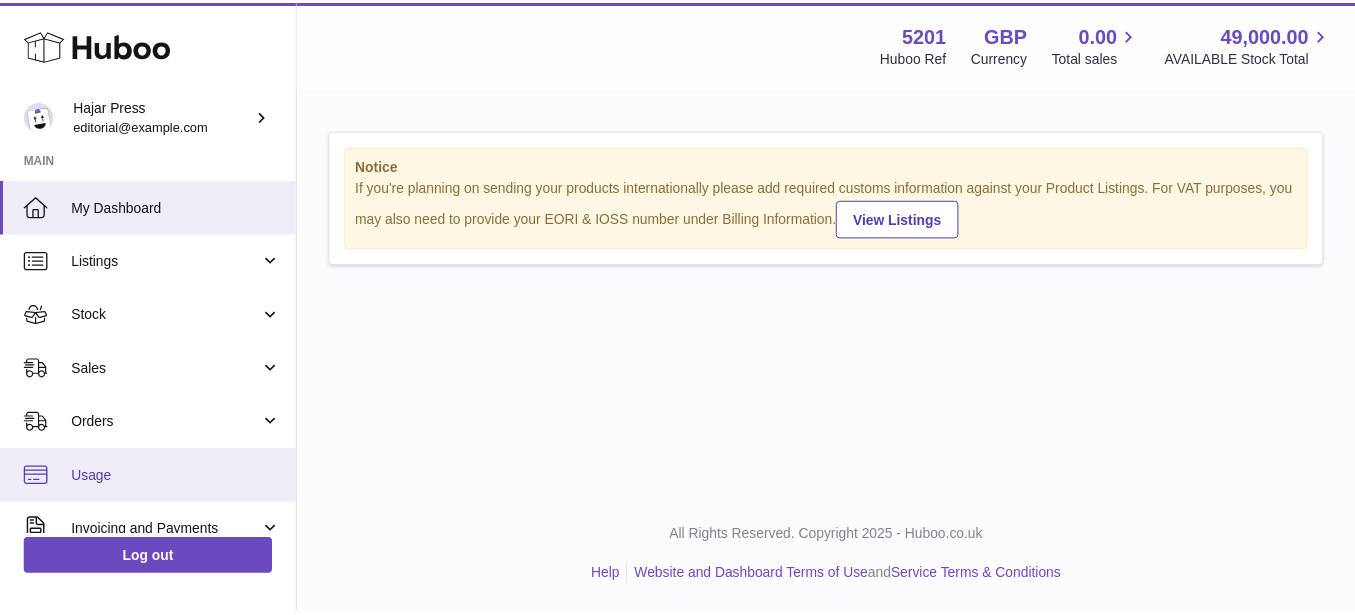 scroll, scrollTop: 0, scrollLeft: 0, axis: both 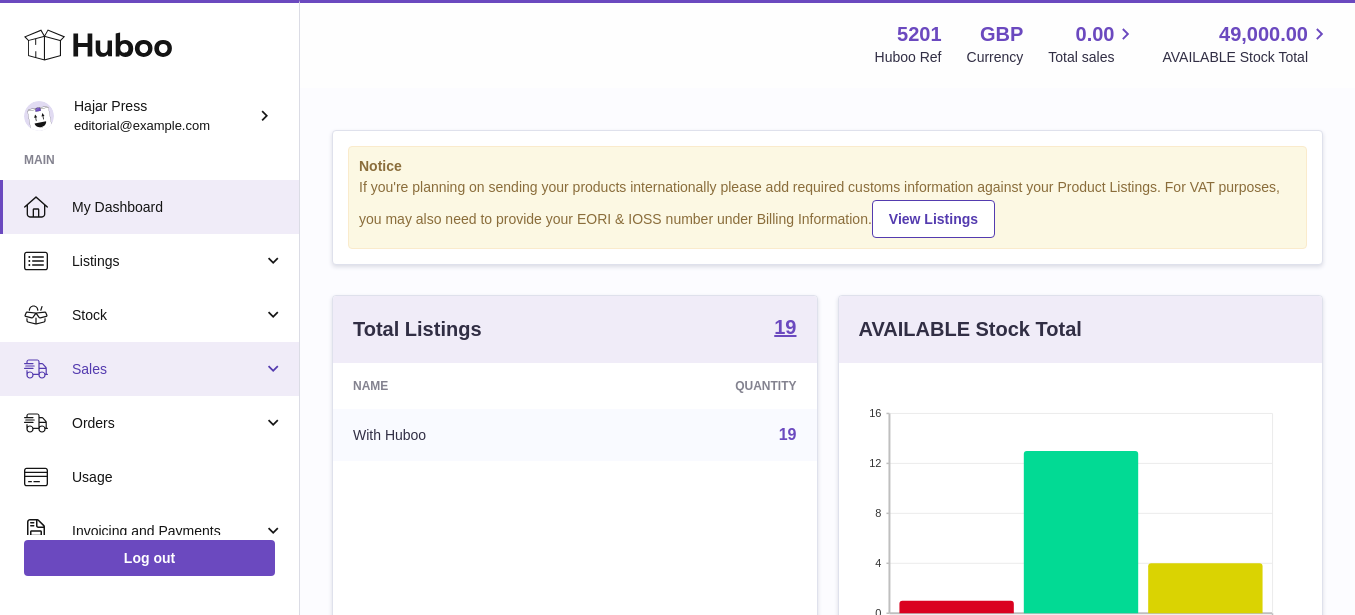click on "Sales" at bounding box center (149, 369) 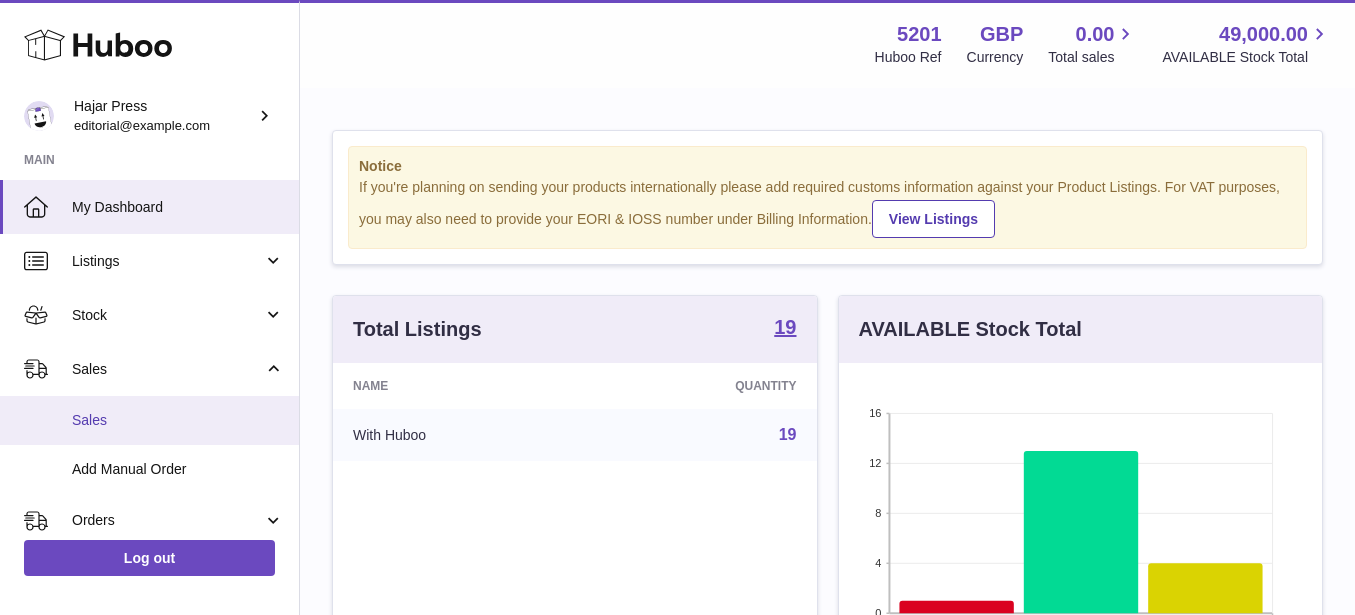 click on "Sales" at bounding box center (149, 420) 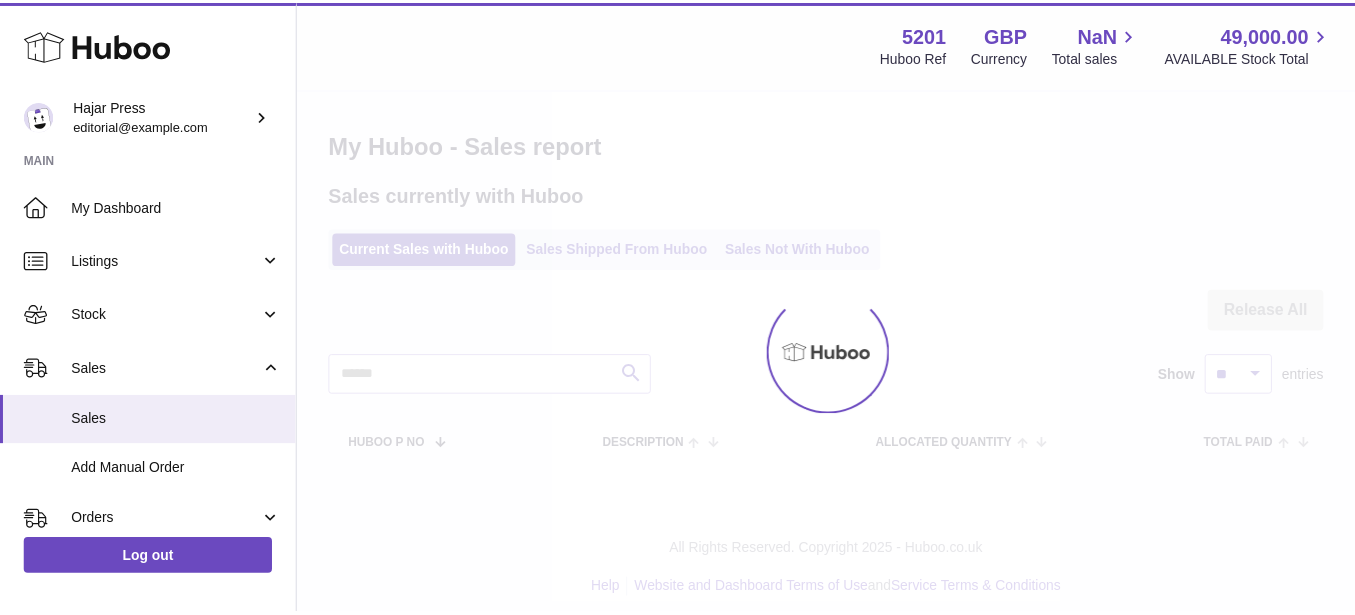 scroll, scrollTop: 0, scrollLeft: 0, axis: both 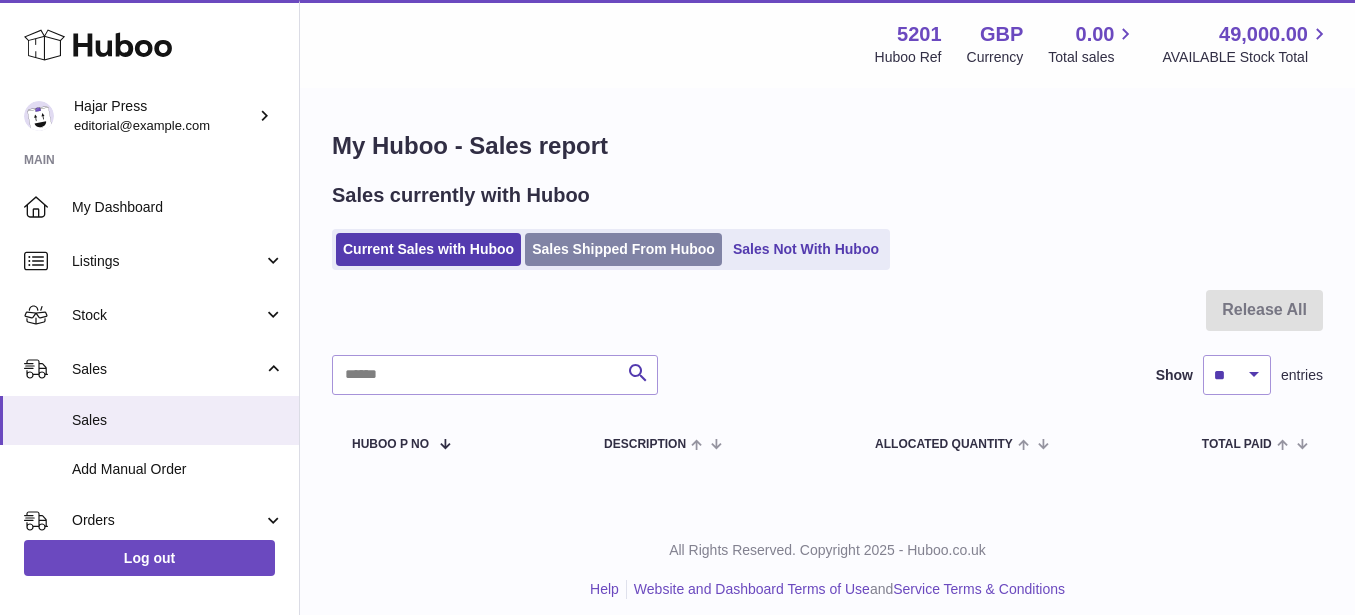 click on "Sales Shipped From Huboo" at bounding box center (623, 249) 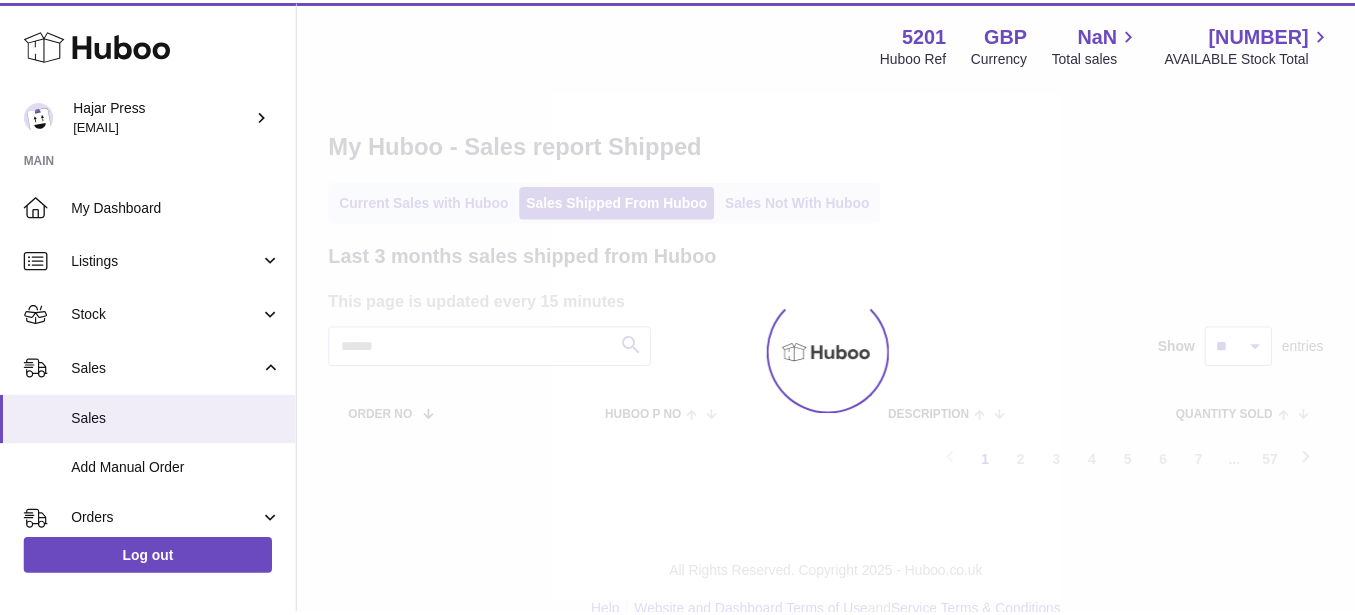 scroll, scrollTop: 0, scrollLeft: 0, axis: both 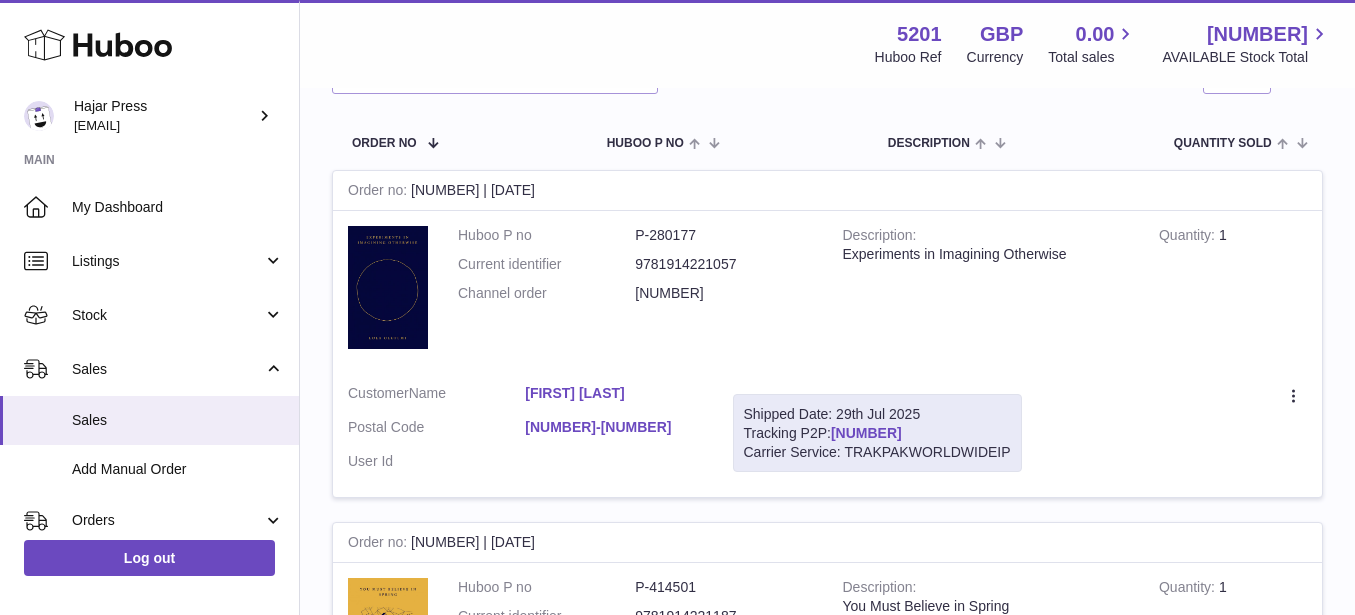click on "HUB1080GB24727352601" at bounding box center [866, 433] 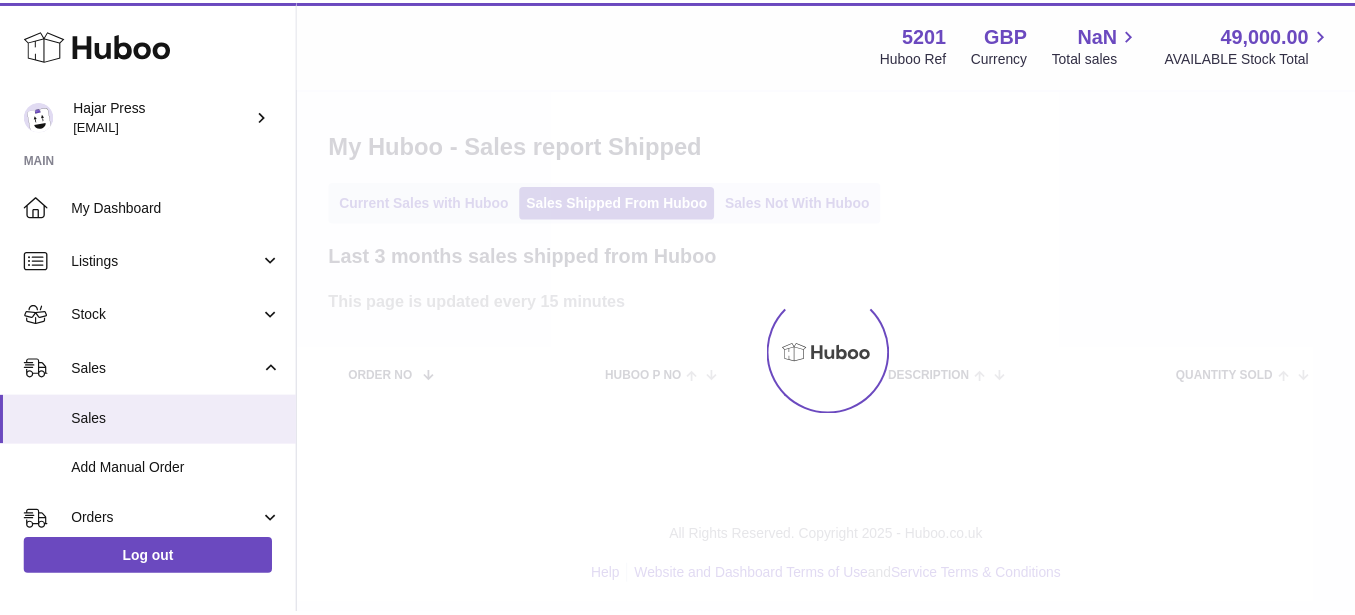scroll, scrollTop: 0, scrollLeft: 0, axis: both 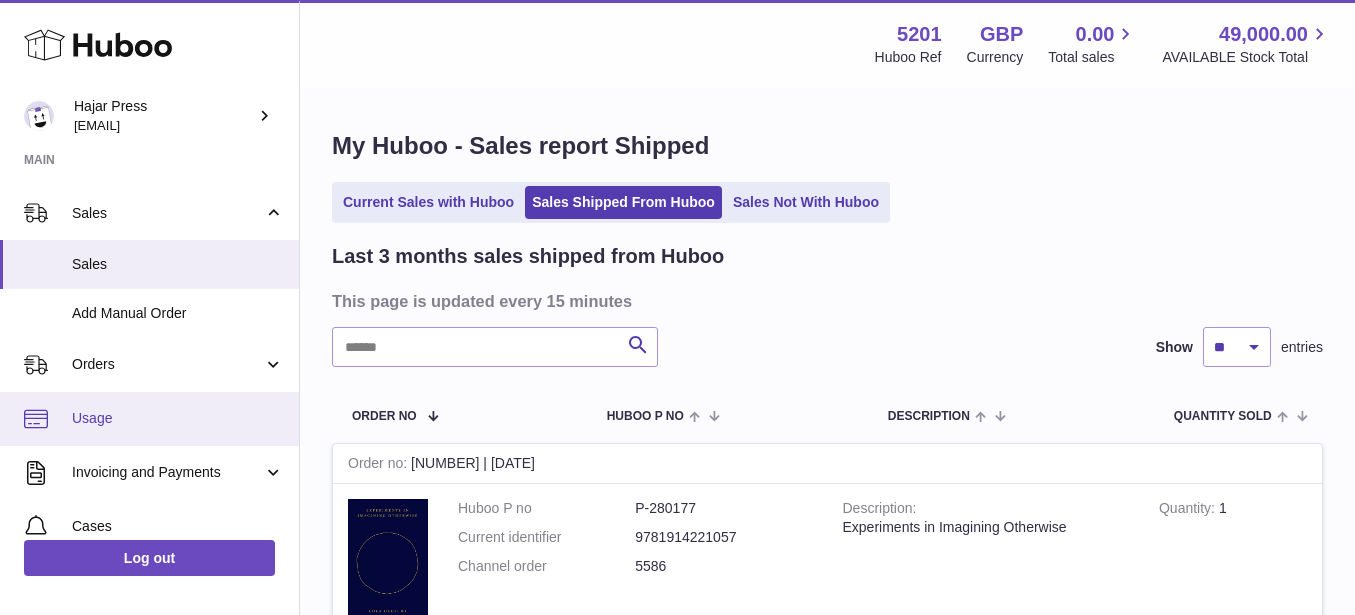 click on "Usage" at bounding box center (149, 419) 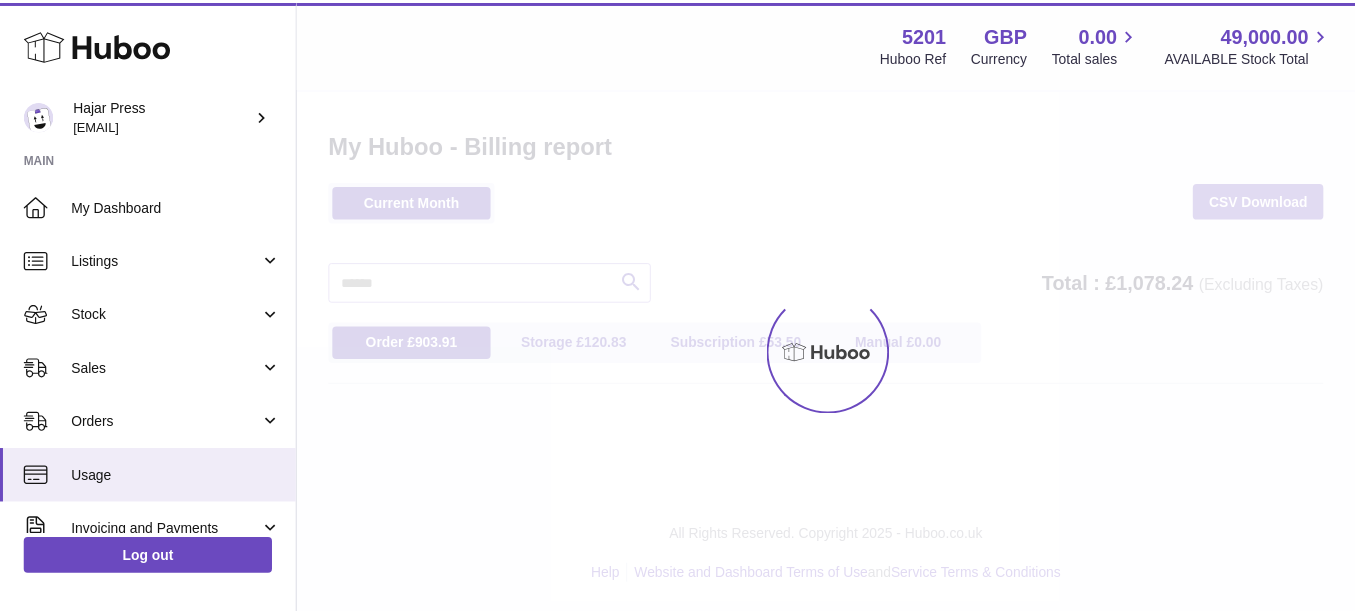 scroll, scrollTop: 0, scrollLeft: 0, axis: both 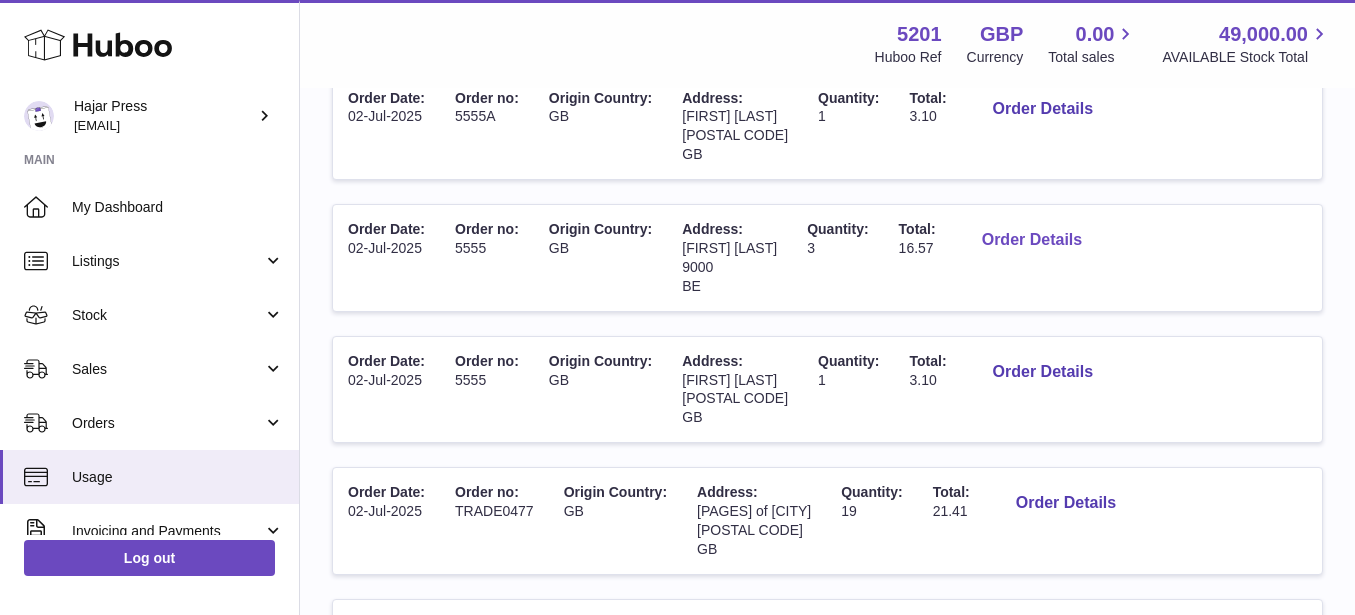 click on "Order Details" at bounding box center [1032, 240] 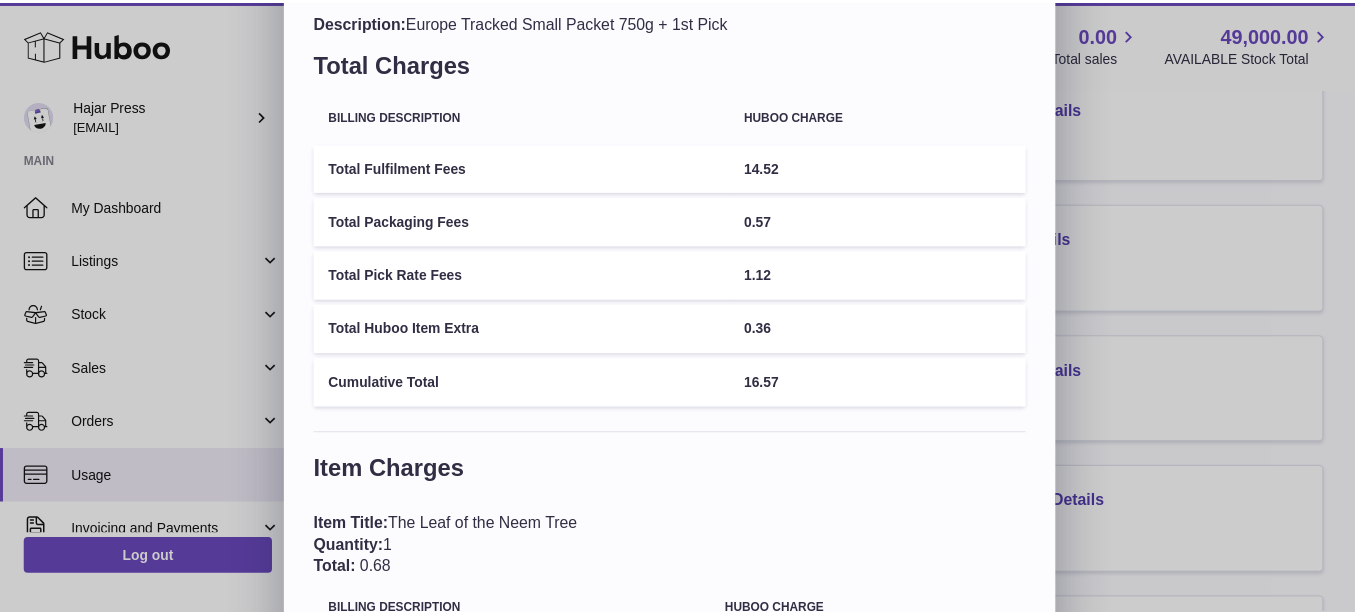 scroll, scrollTop: 0, scrollLeft: 0, axis: both 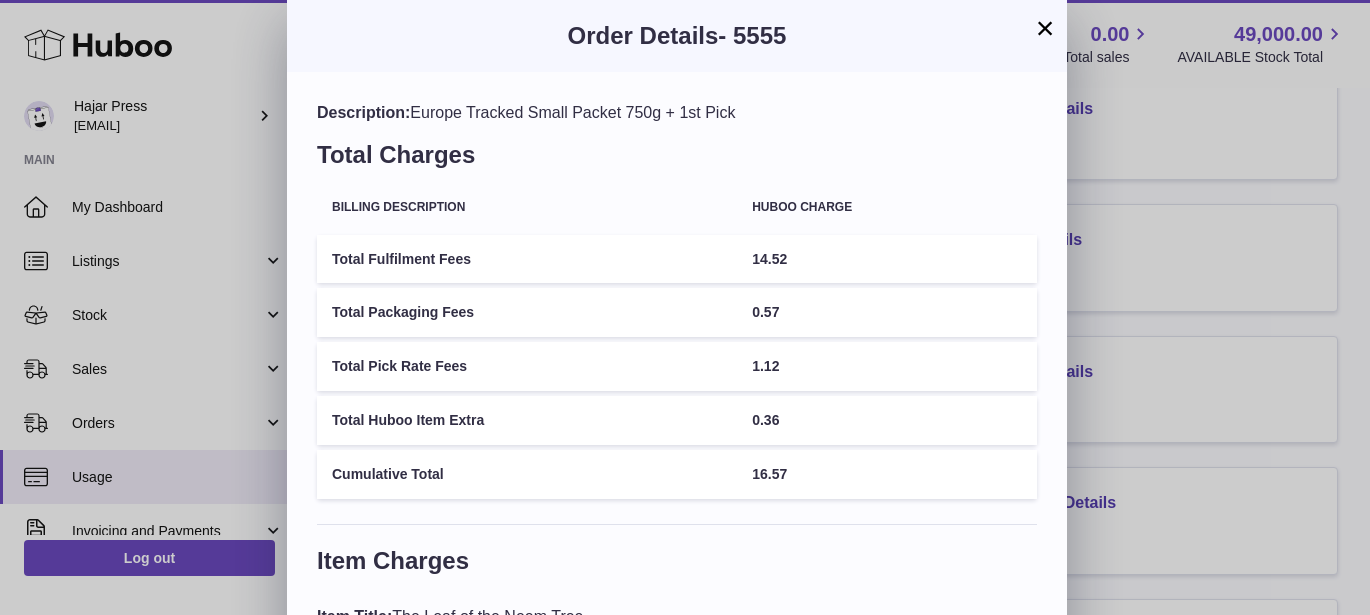 click on "×" at bounding box center [1045, 28] 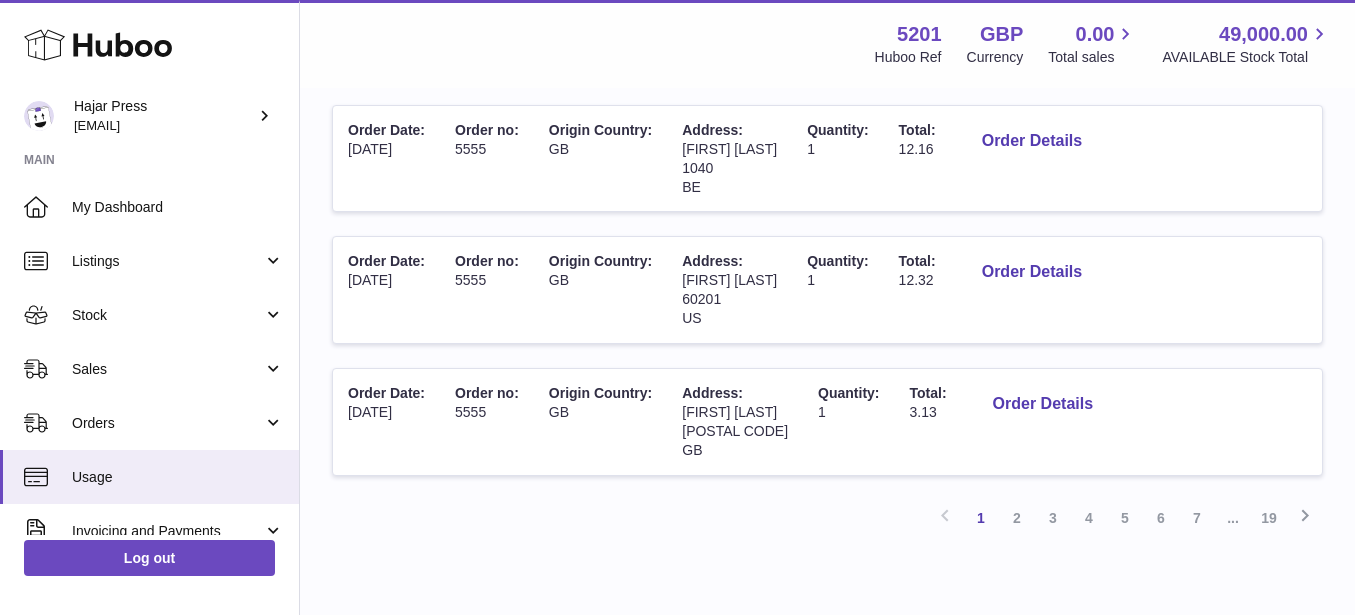 scroll, scrollTop: 1276, scrollLeft: 0, axis: vertical 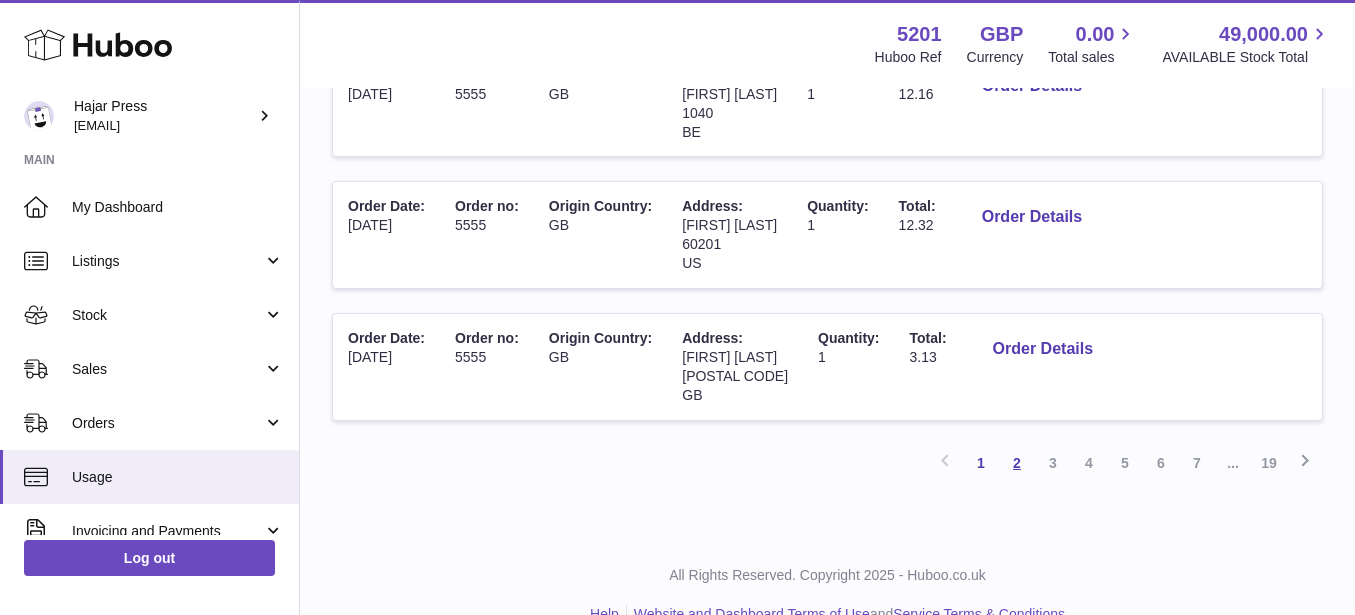 click on "2" at bounding box center [1017, 463] 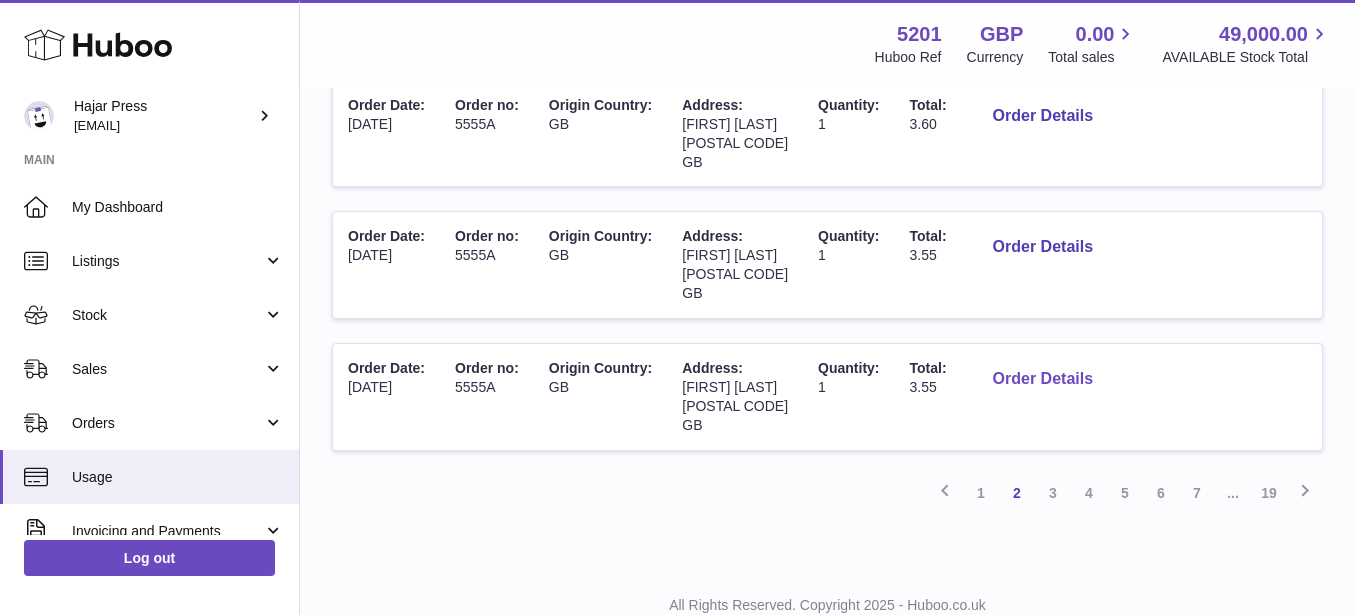 scroll, scrollTop: 1314, scrollLeft: 0, axis: vertical 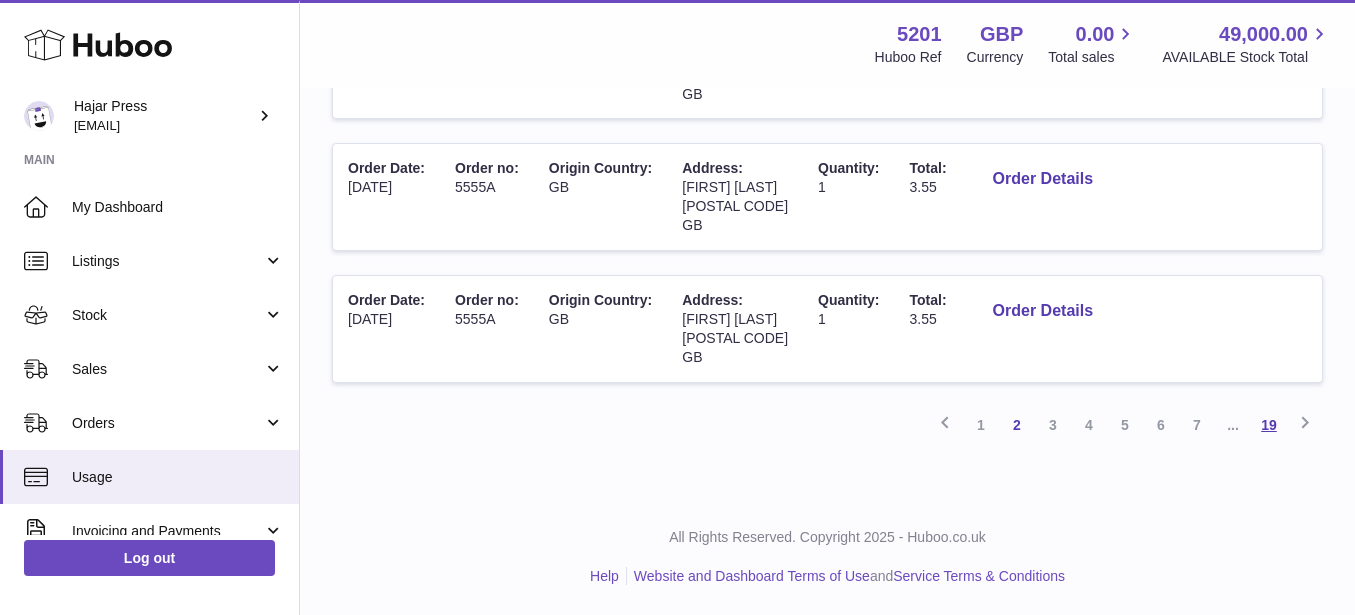 click on "19" at bounding box center [1269, 425] 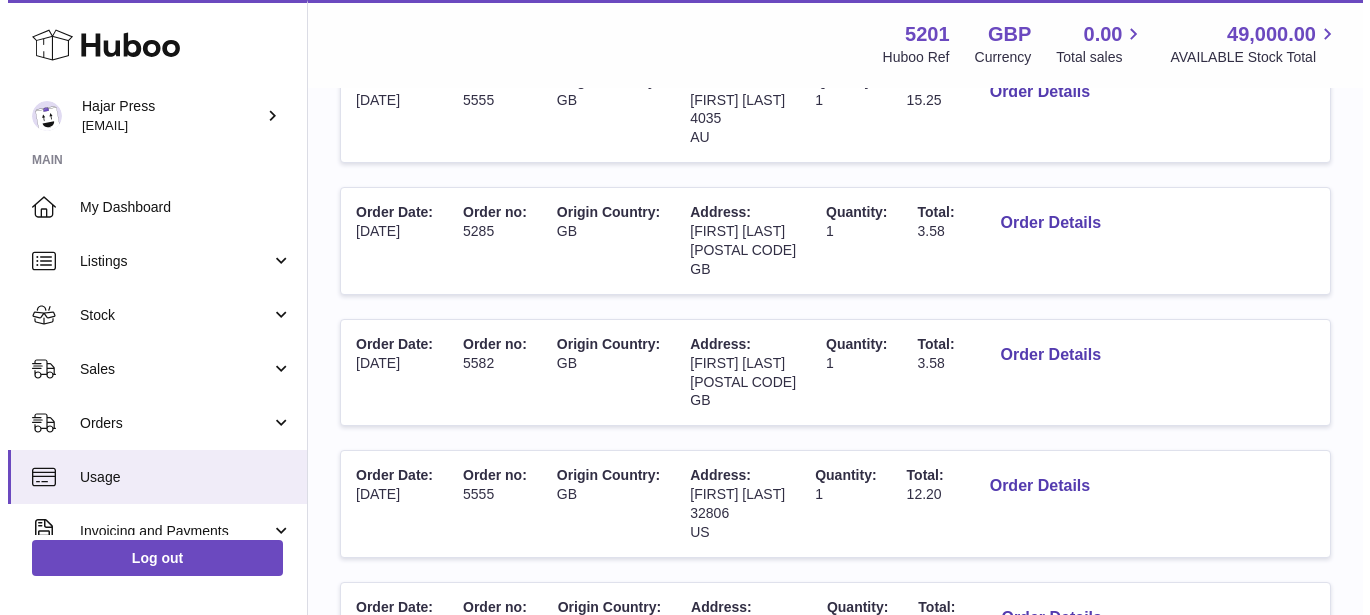 scroll, scrollTop: 1109, scrollLeft: 0, axis: vertical 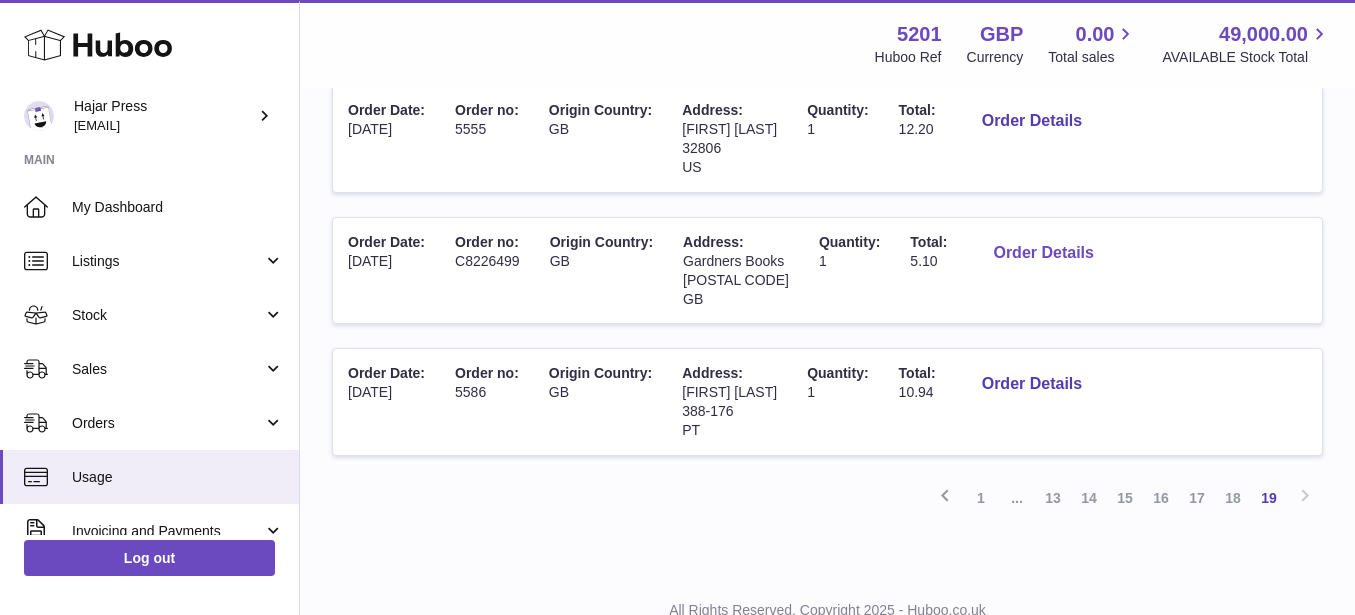 click on "Order Details" at bounding box center [1043, 253] 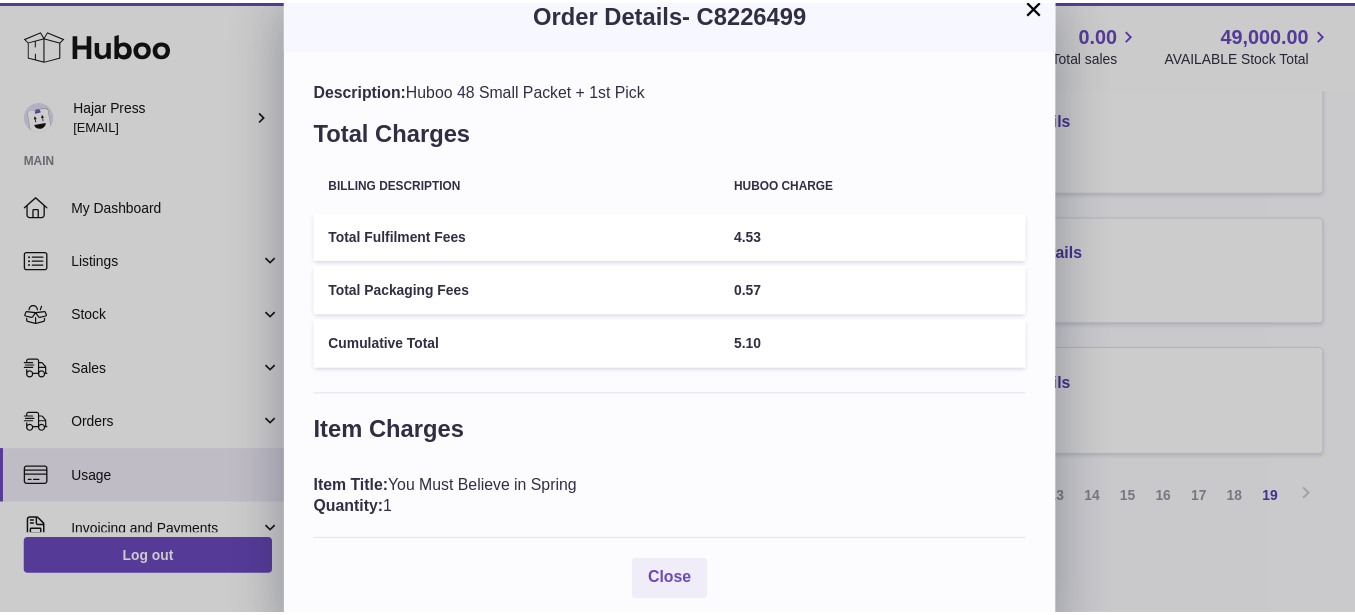 scroll, scrollTop: 0, scrollLeft: 0, axis: both 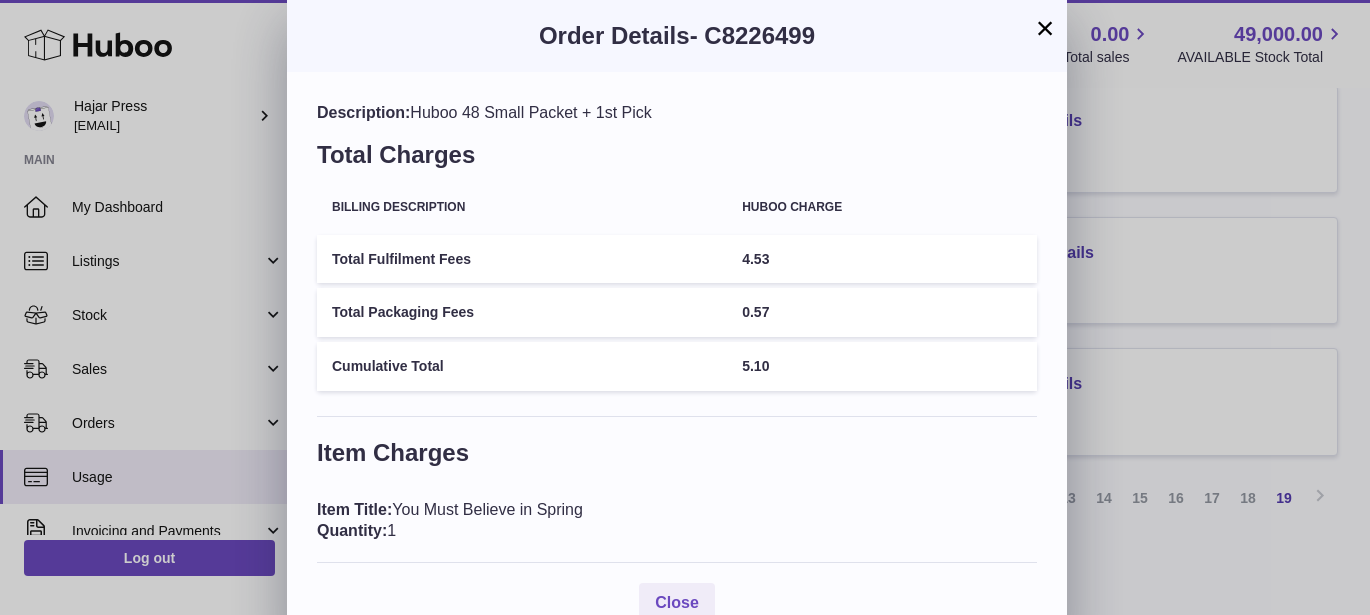 click on "×" at bounding box center [1045, 28] 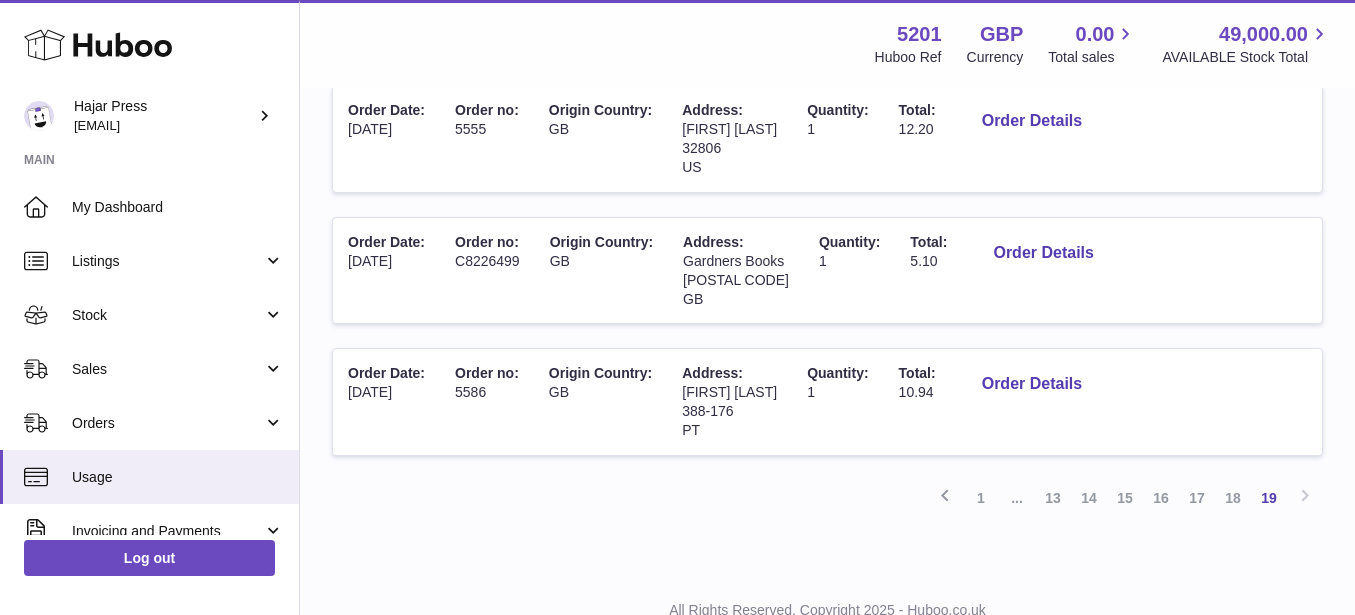 click on "Previous
1
...
13
14
15
16
17
18
19
Next" at bounding box center [827, 498] 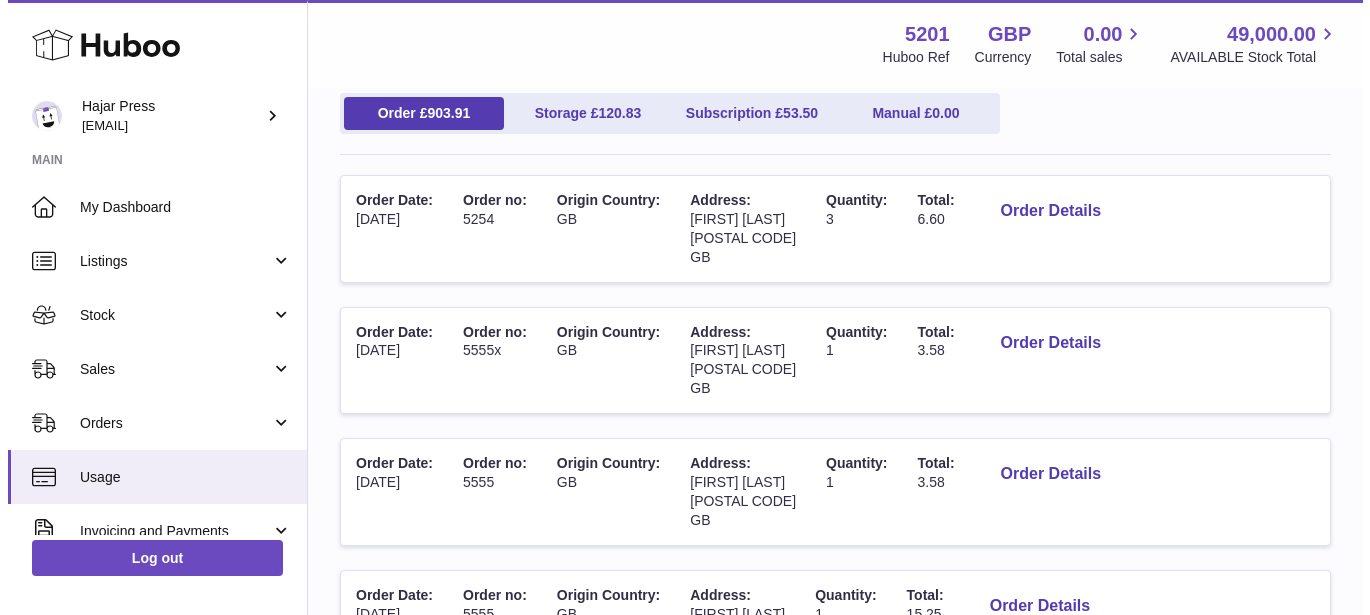 scroll, scrollTop: 199, scrollLeft: 0, axis: vertical 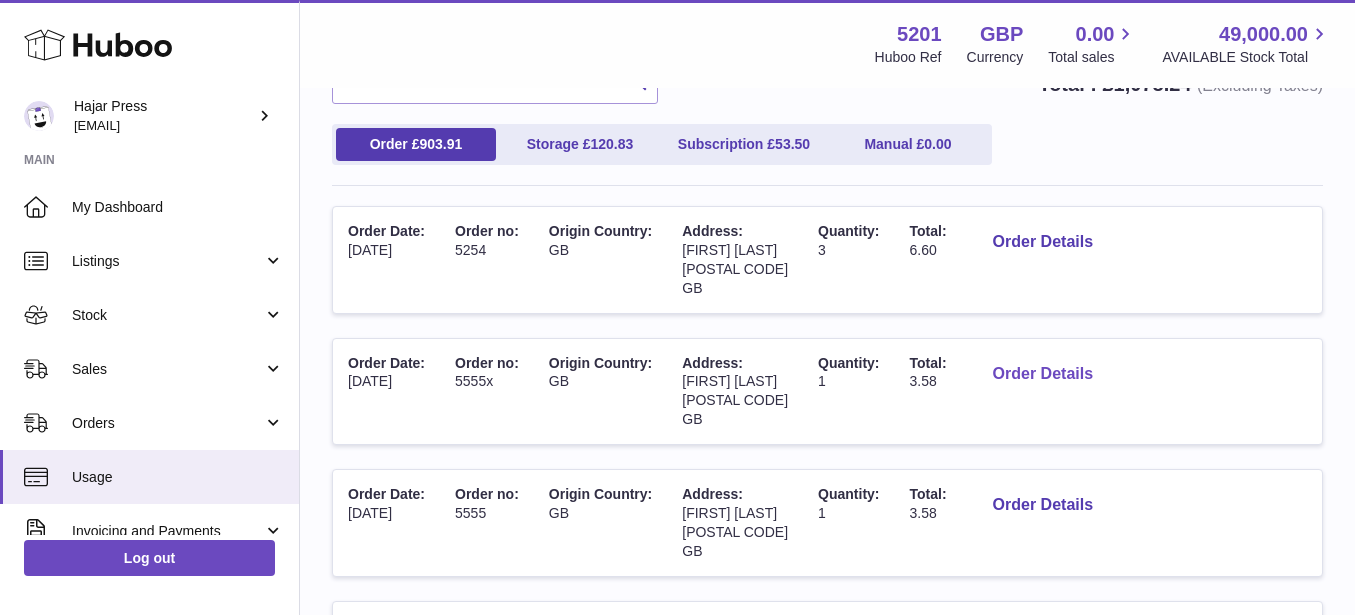 click on "Order Details" at bounding box center [1043, 374] 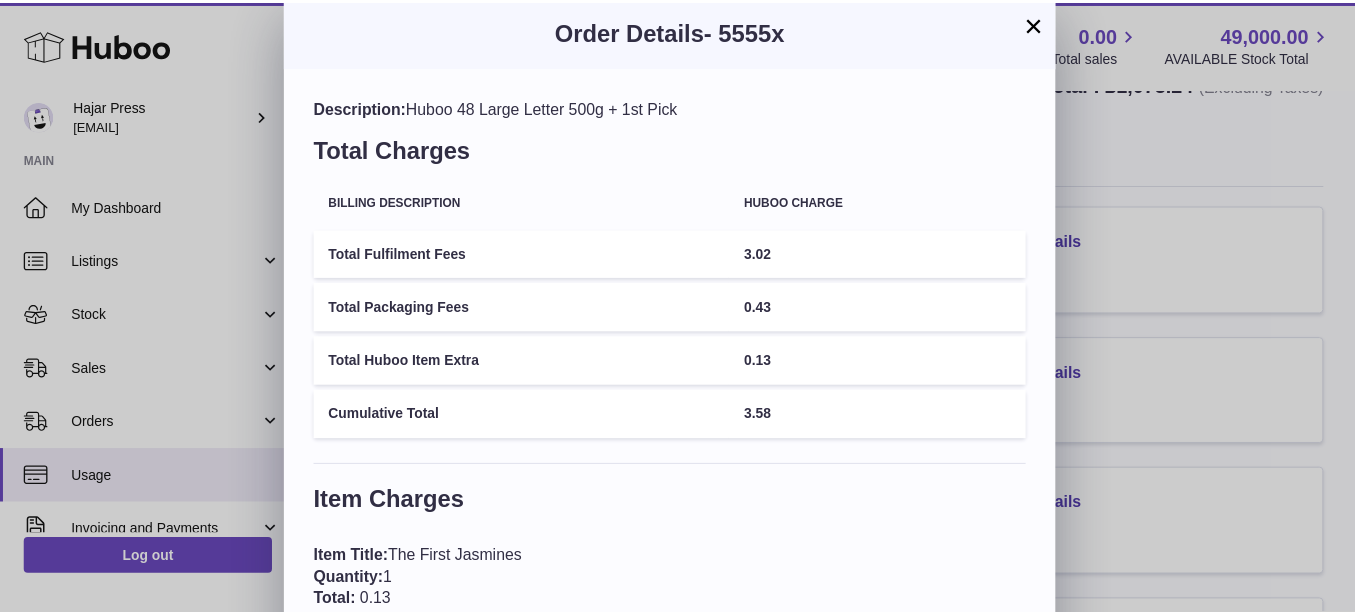 scroll, scrollTop: 0, scrollLeft: 0, axis: both 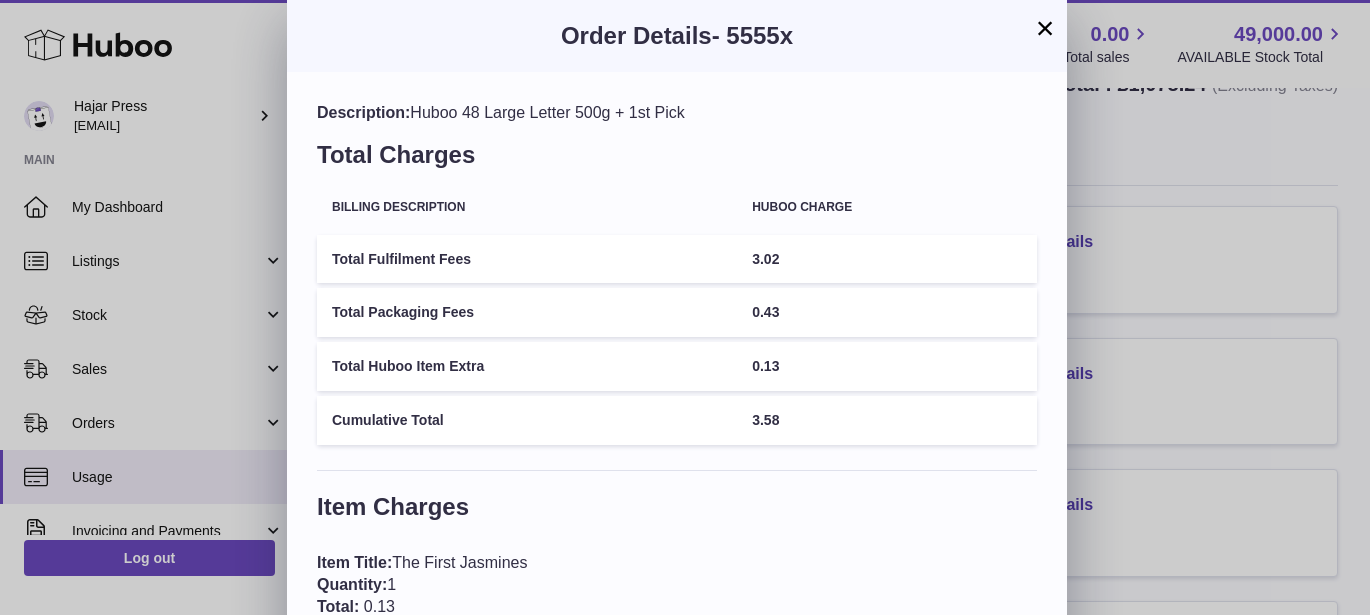 click on "×" at bounding box center (1045, 28) 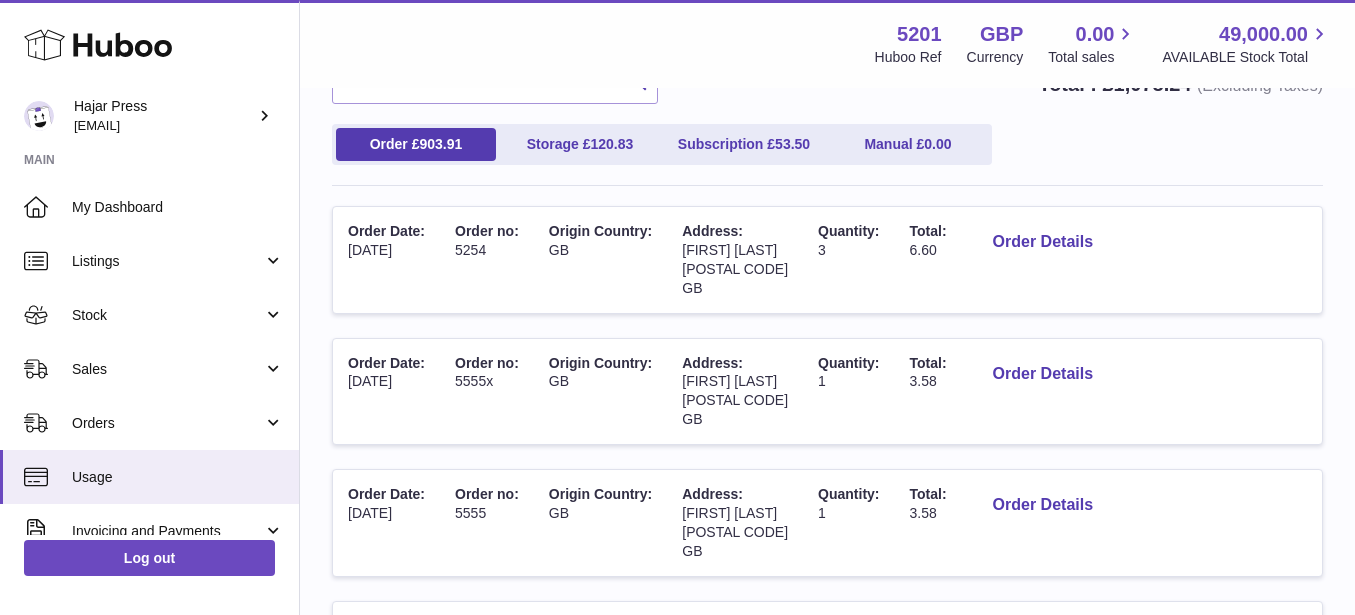 scroll, scrollTop: 203, scrollLeft: 0, axis: vertical 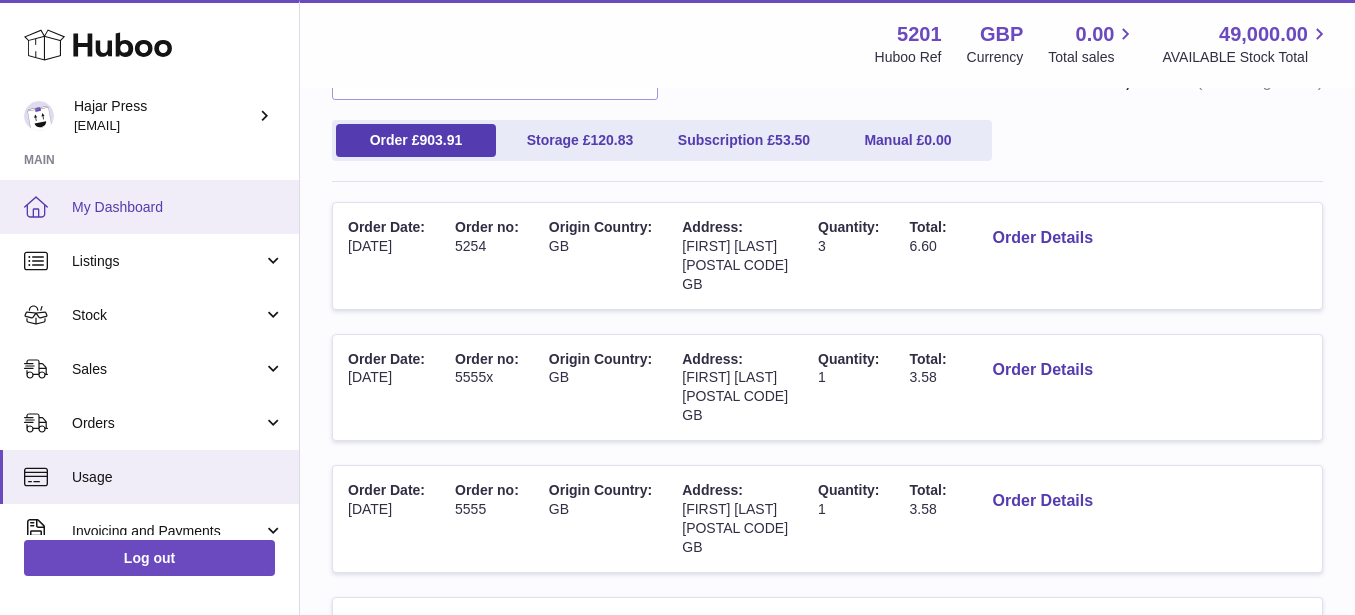 click on "My Dashboard" at bounding box center [149, 207] 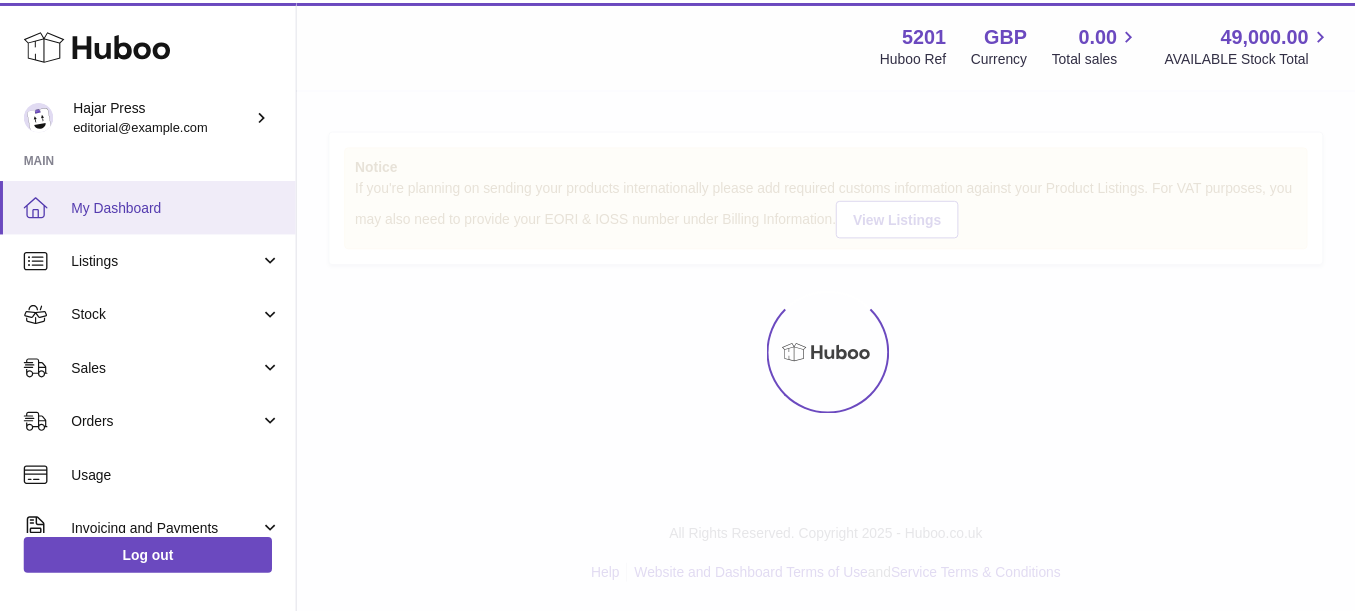 scroll, scrollTop: 0, scrollLeft: 0, axis: both 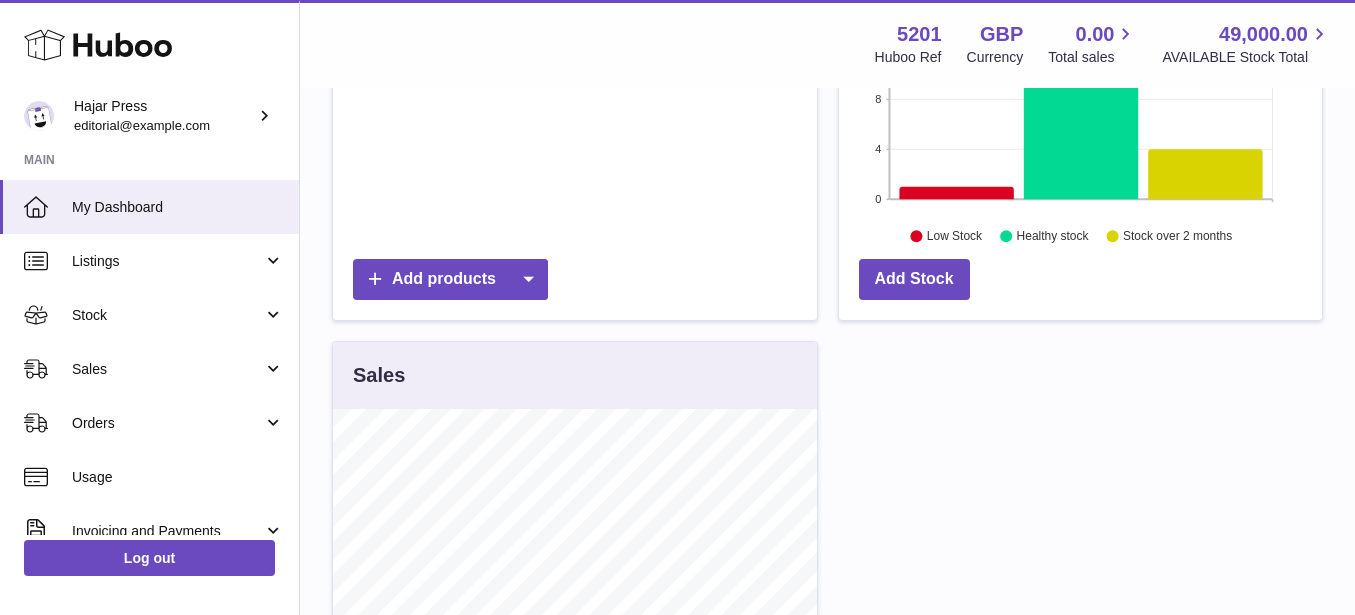 click 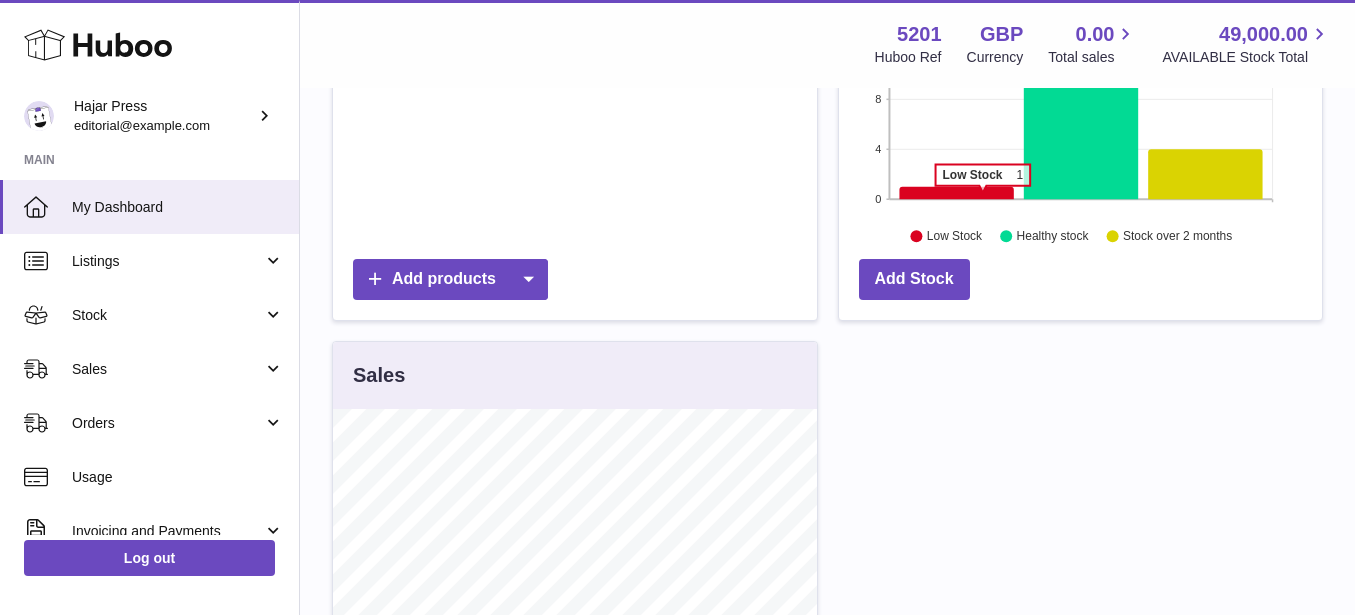 click 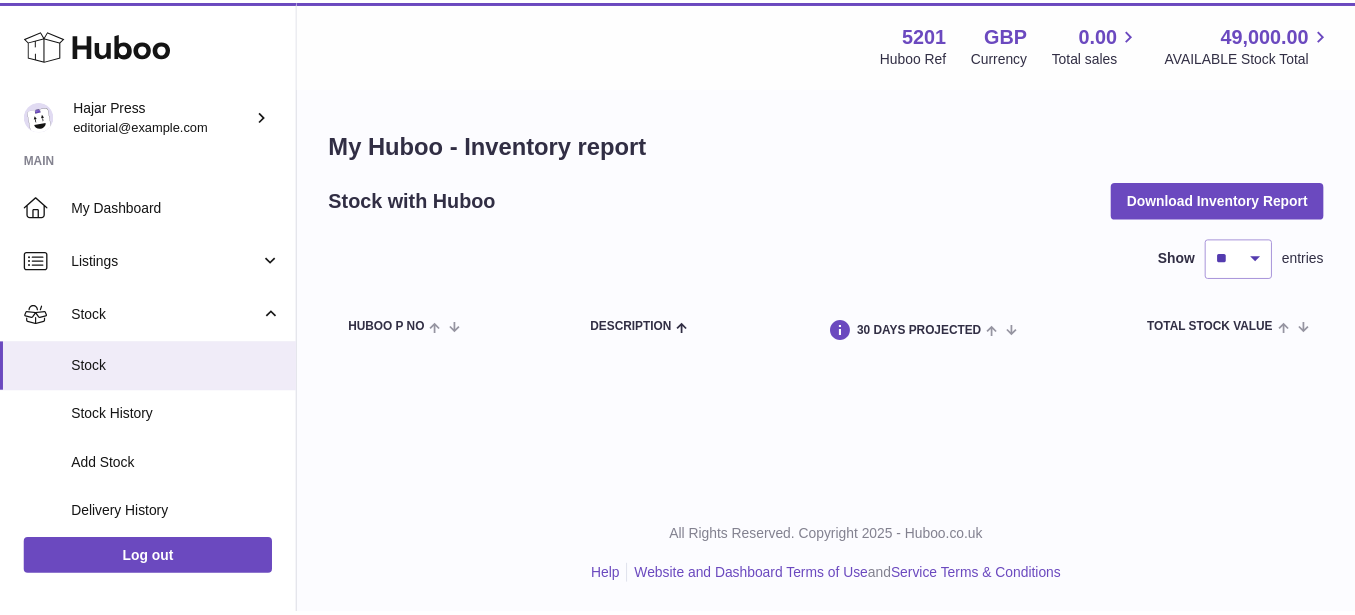 scroll, scrollTop: 0, scrollLeft: 0, axis: both 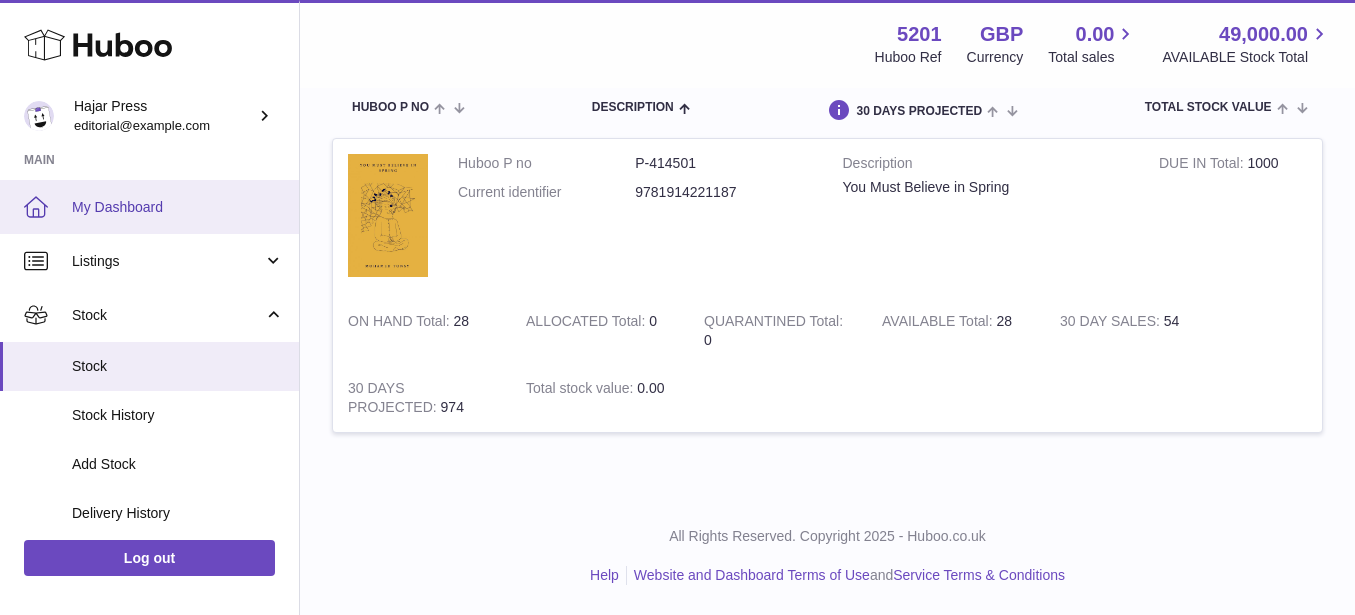 click on "My Dashboard" at bounding box center (178, 207) 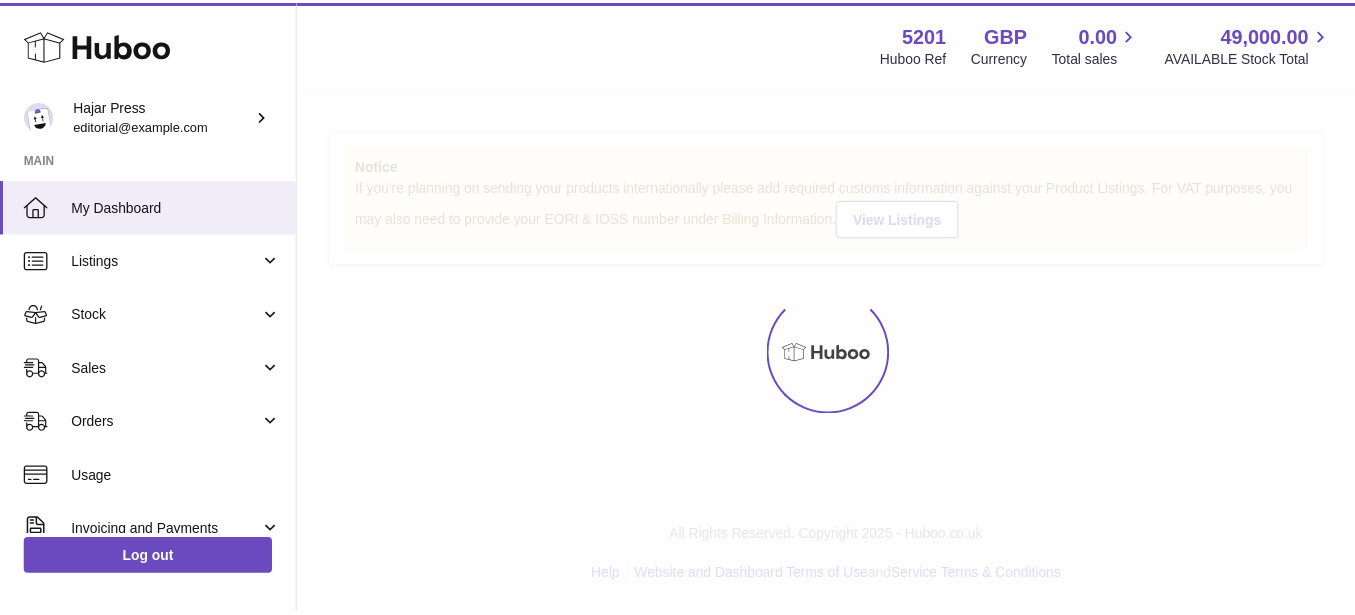 scroll, scrollTop: 0, scrollLeft: 0, axis: both 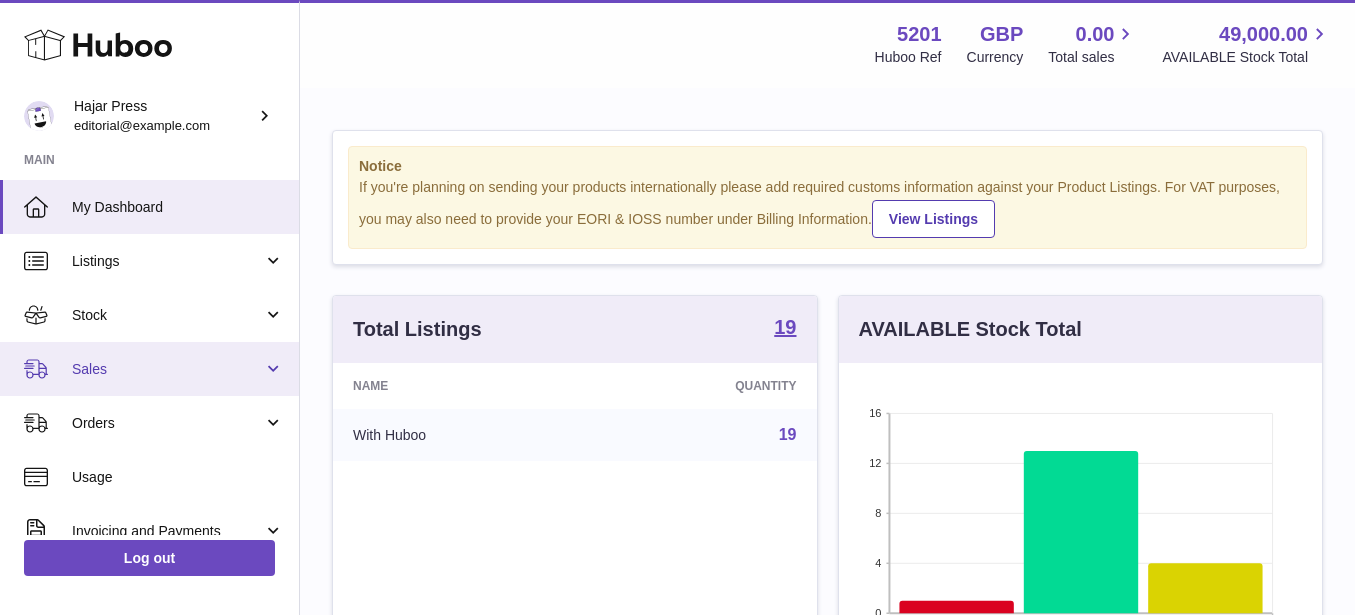 click on "Sales" at bounding box center [149, 369] 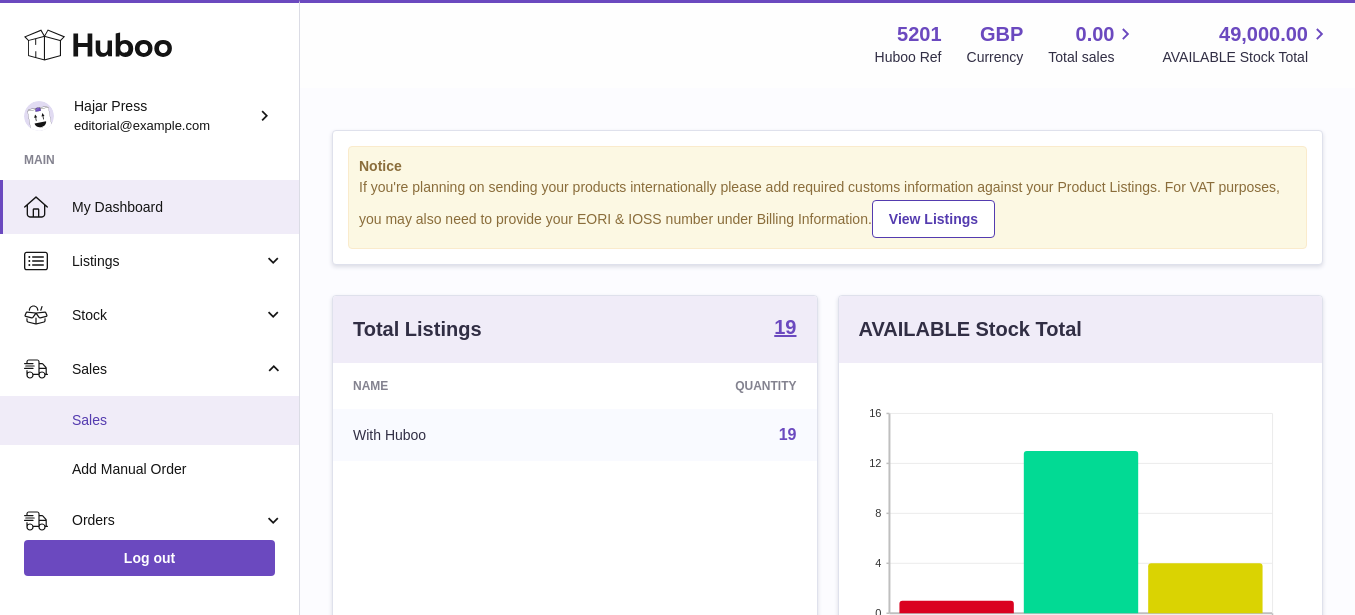 click on "Sales" at bounding box center [149, 420] 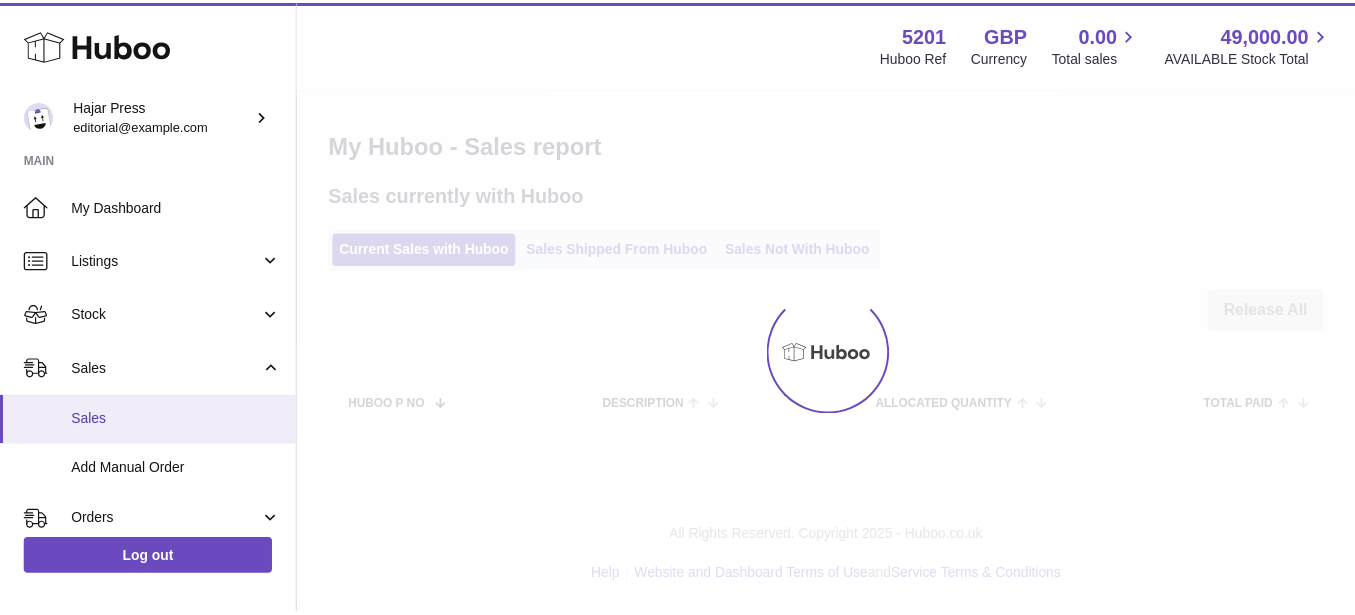 scroll, scrollTop: 0, scrollLeft: 0, axis: both 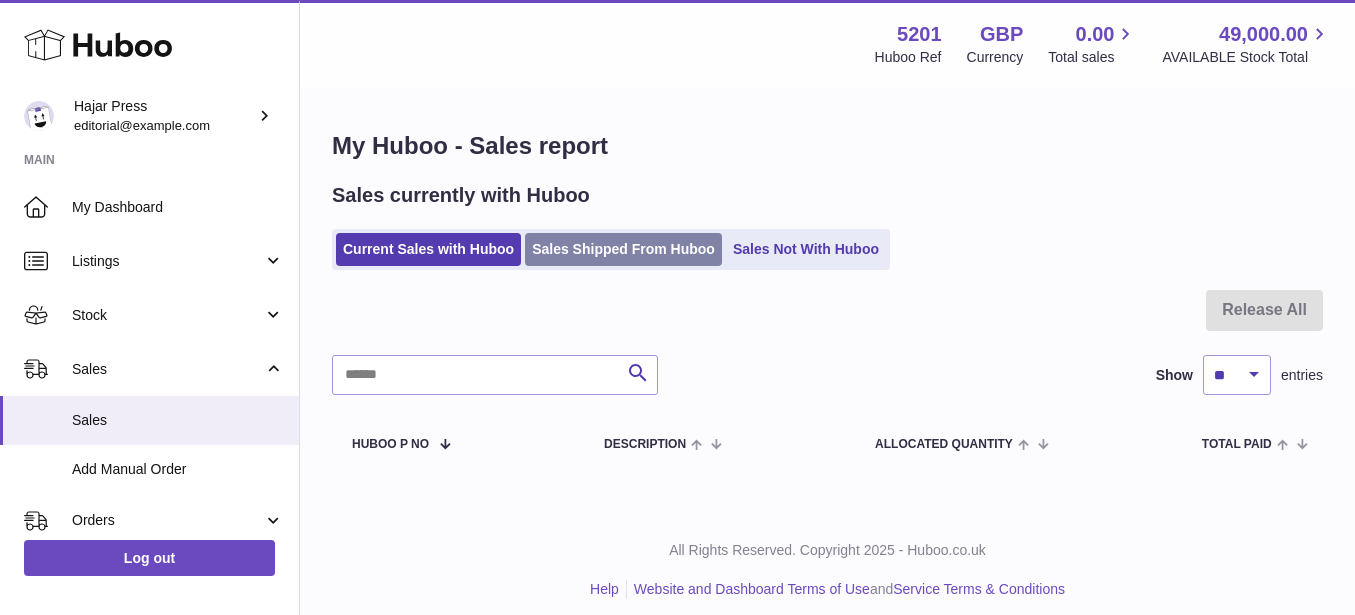 click on "Sales Shipped From Huboo" at bounding box center [623, 249] 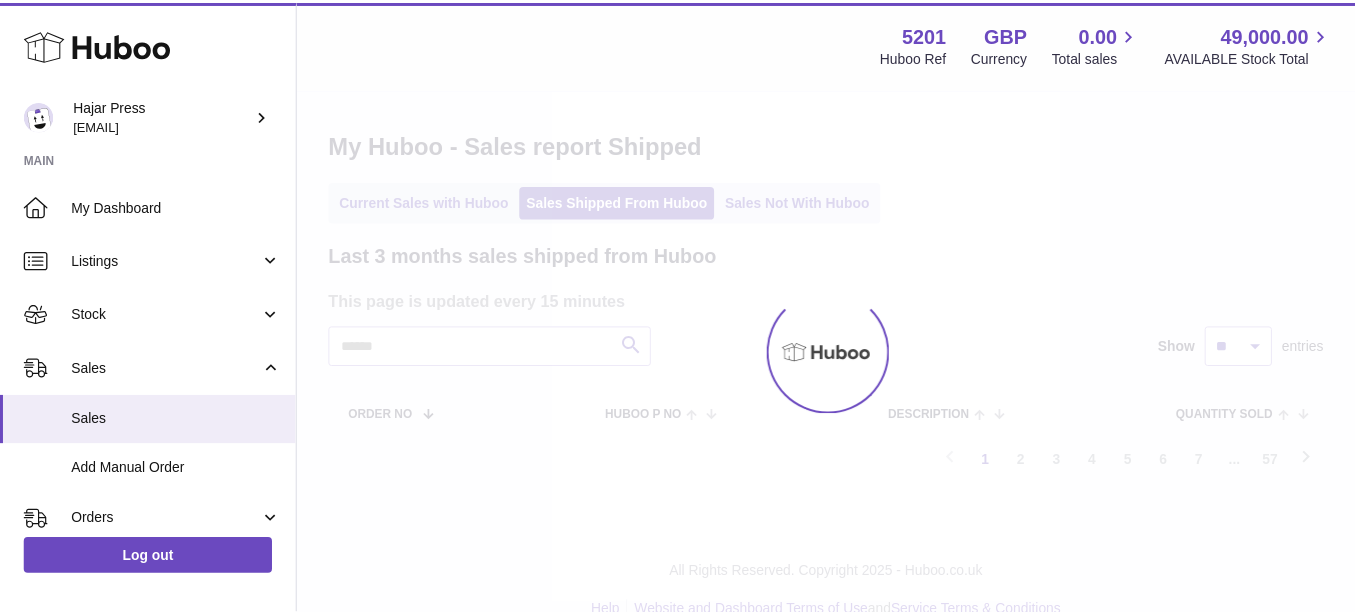 scroll, scrollTop: 0, scrollLeft: 0, axis: both 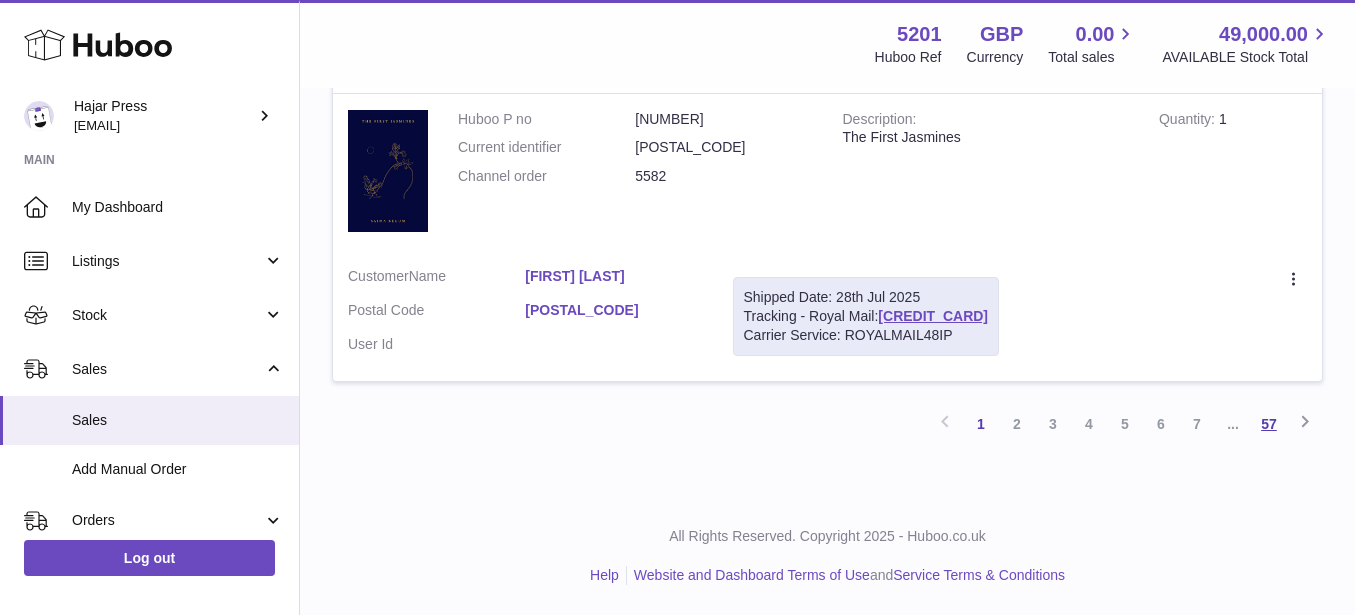 click on "57" at bounding box center (1269, 424) 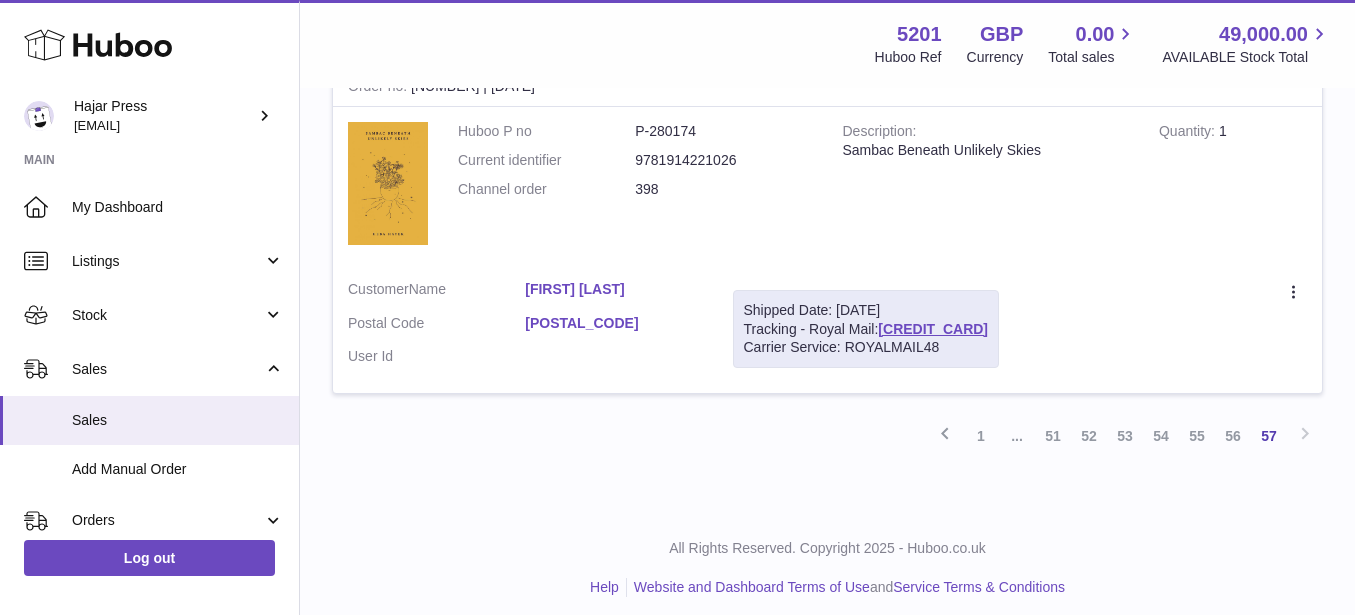 scroll, scrollTop: 2151, scrollLeft: 0, axis: vertical 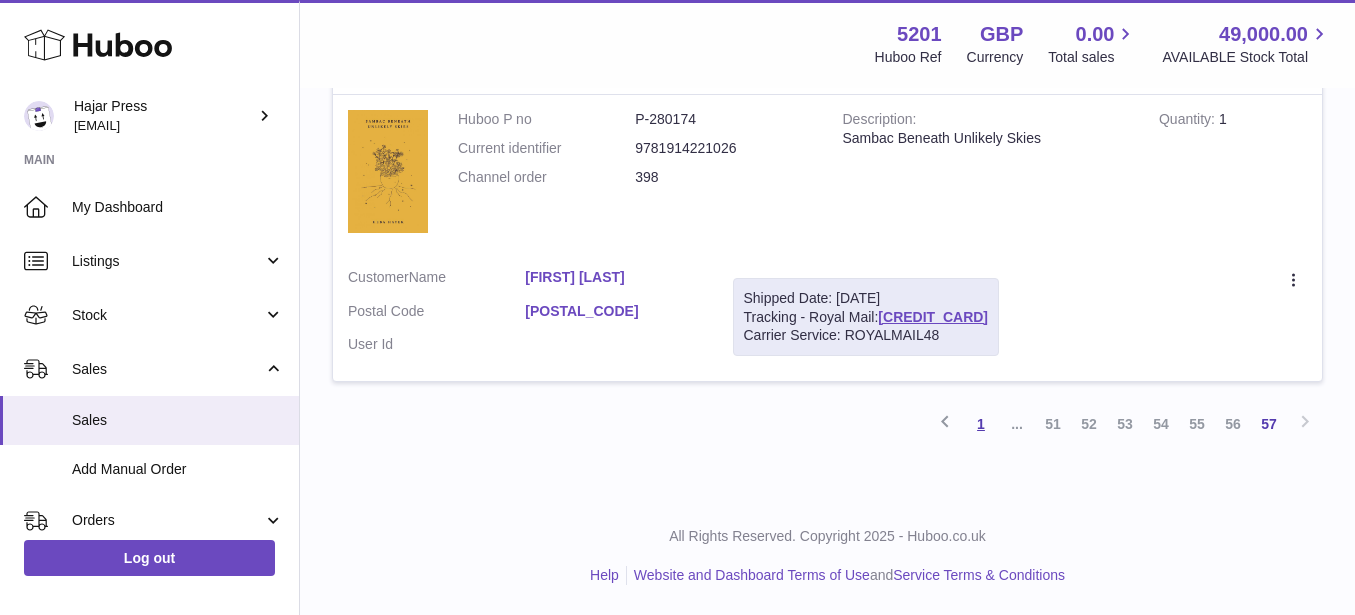 click on "1" at bounding box center (981, 424) 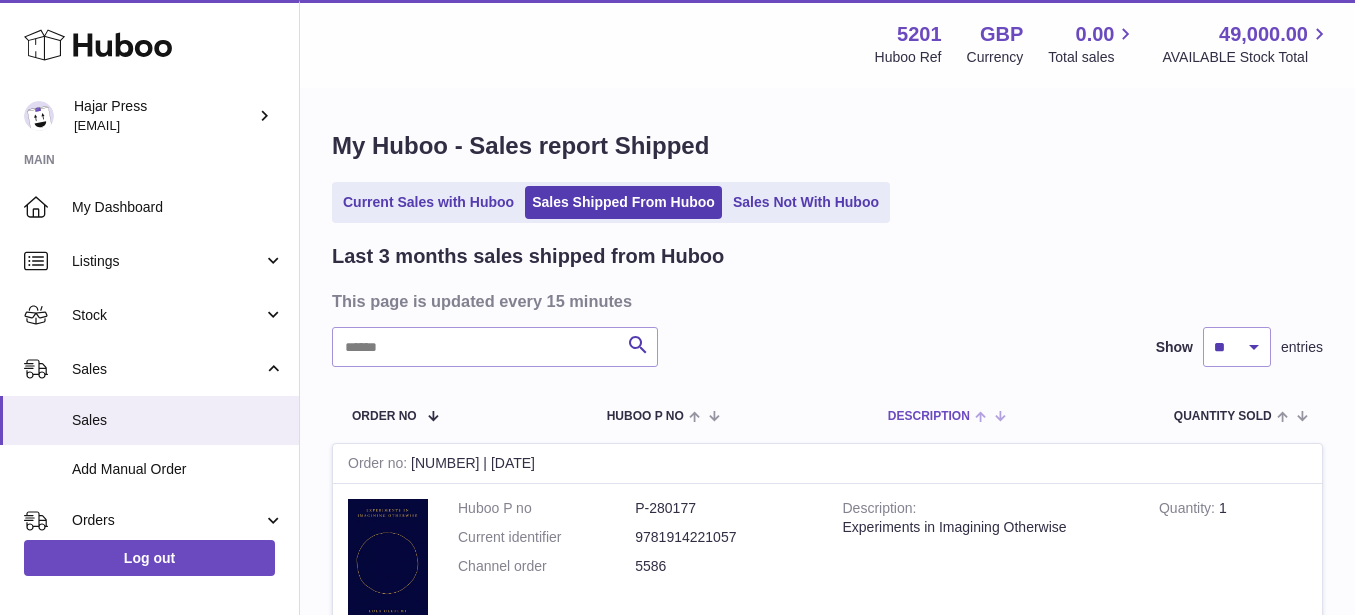 scroll, scrollTop: 0, scrollLeft: 0, axis: both 